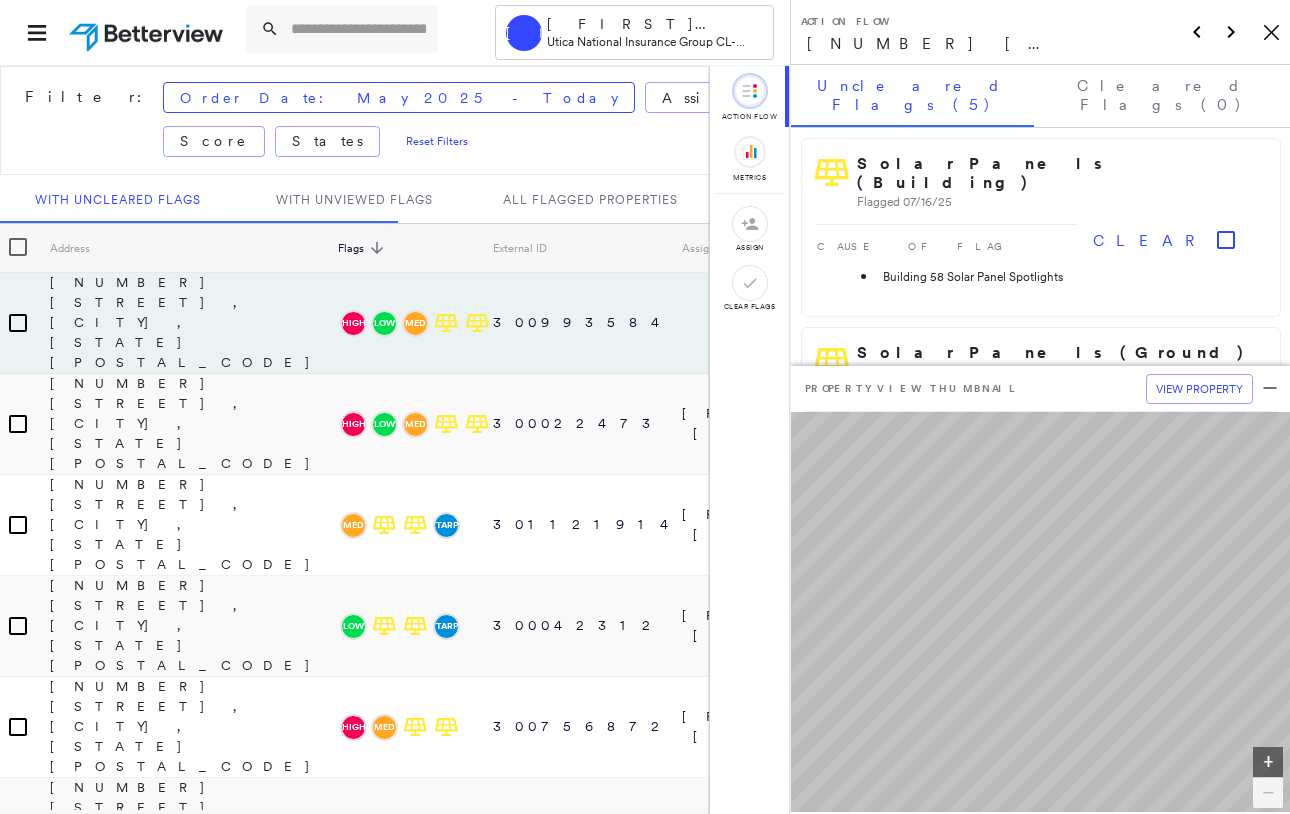 scroll, scrollTop: 0, scrollLeft: 0, axis: both 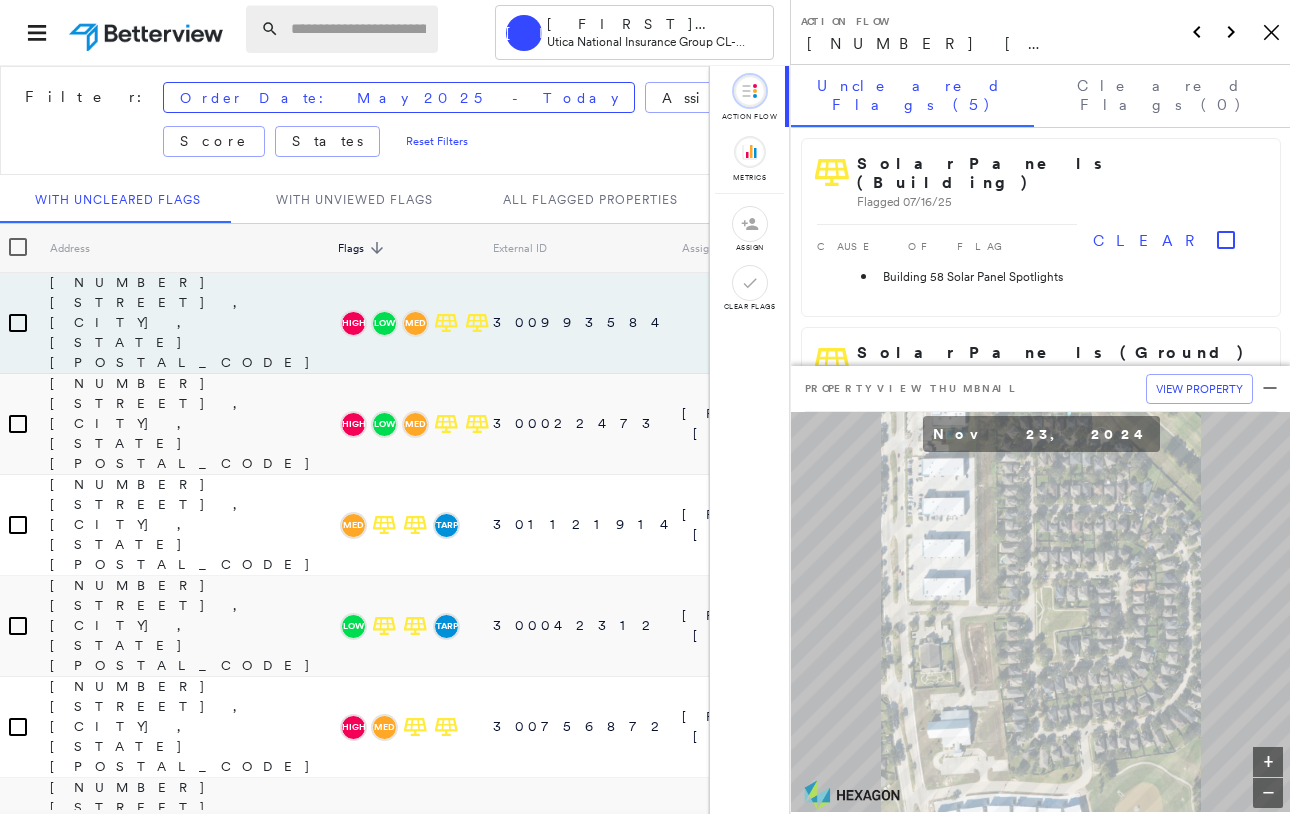 click at bounding box center [358, 29] 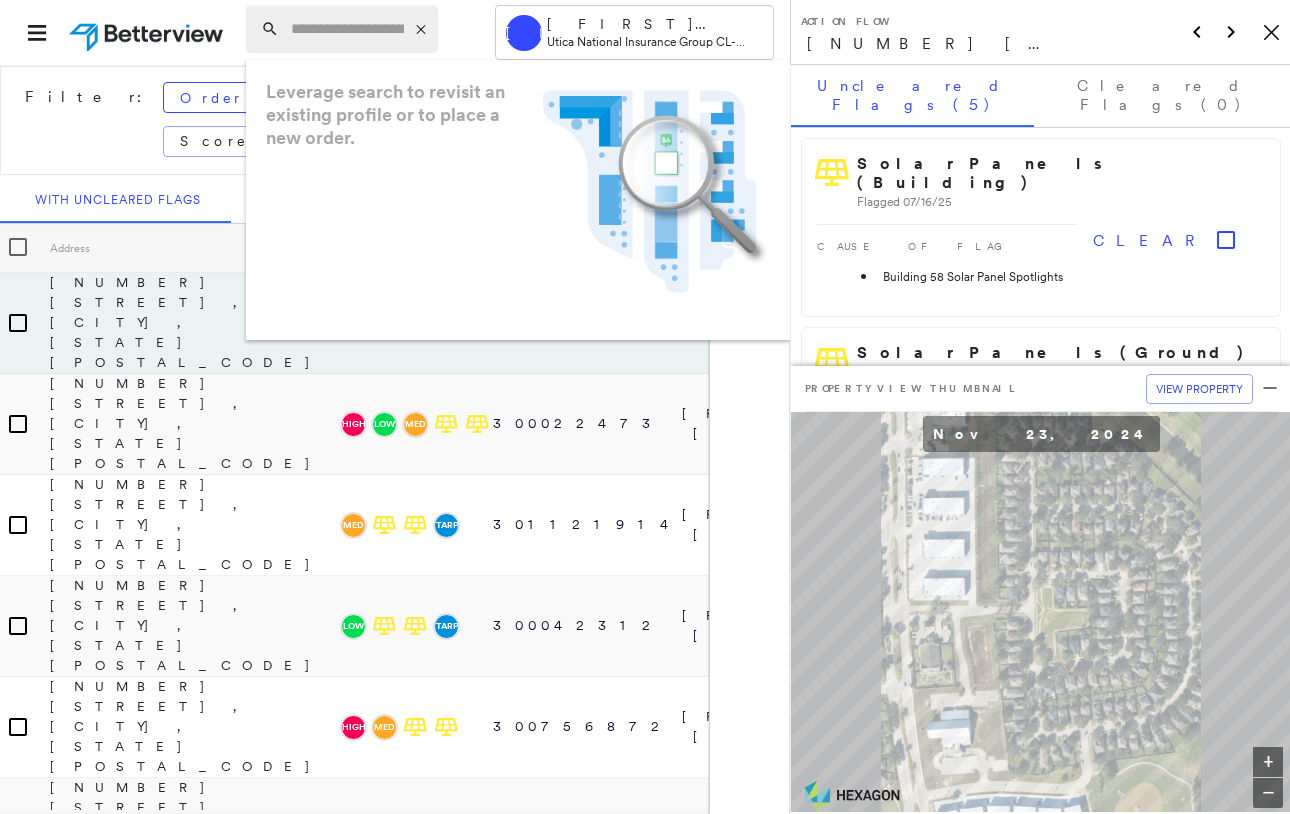 paste on "**********" 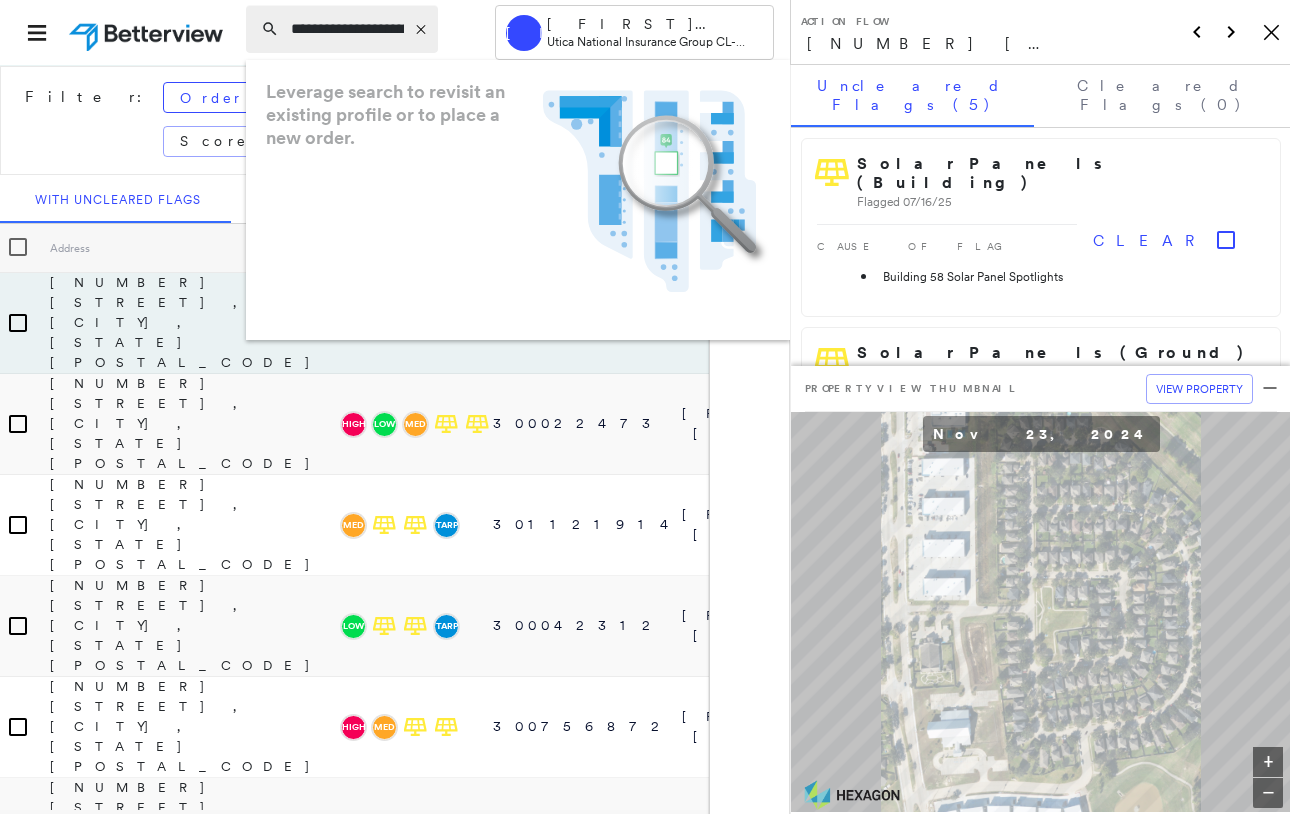 scroll, scrollTop: 0, scrollLeft: 172, axis: horizontal 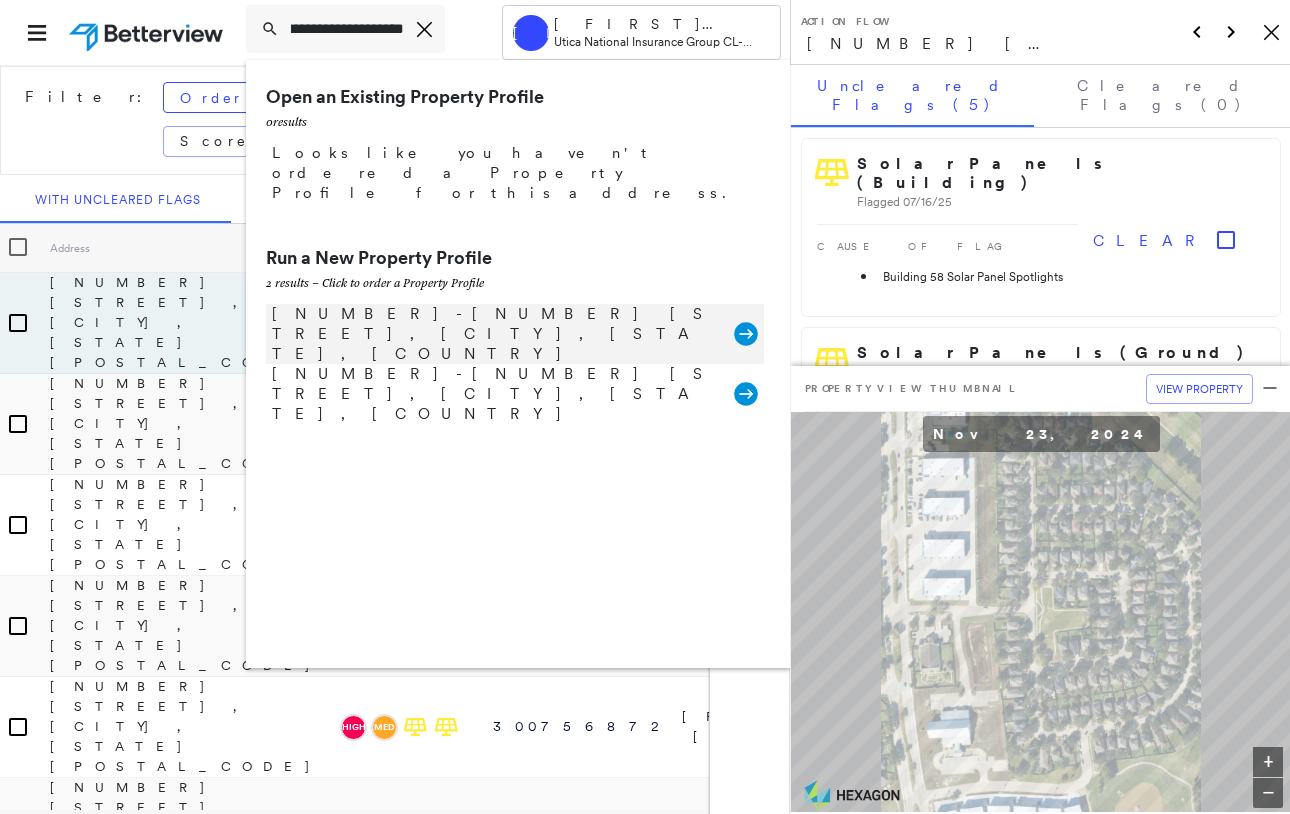 type on "**********" 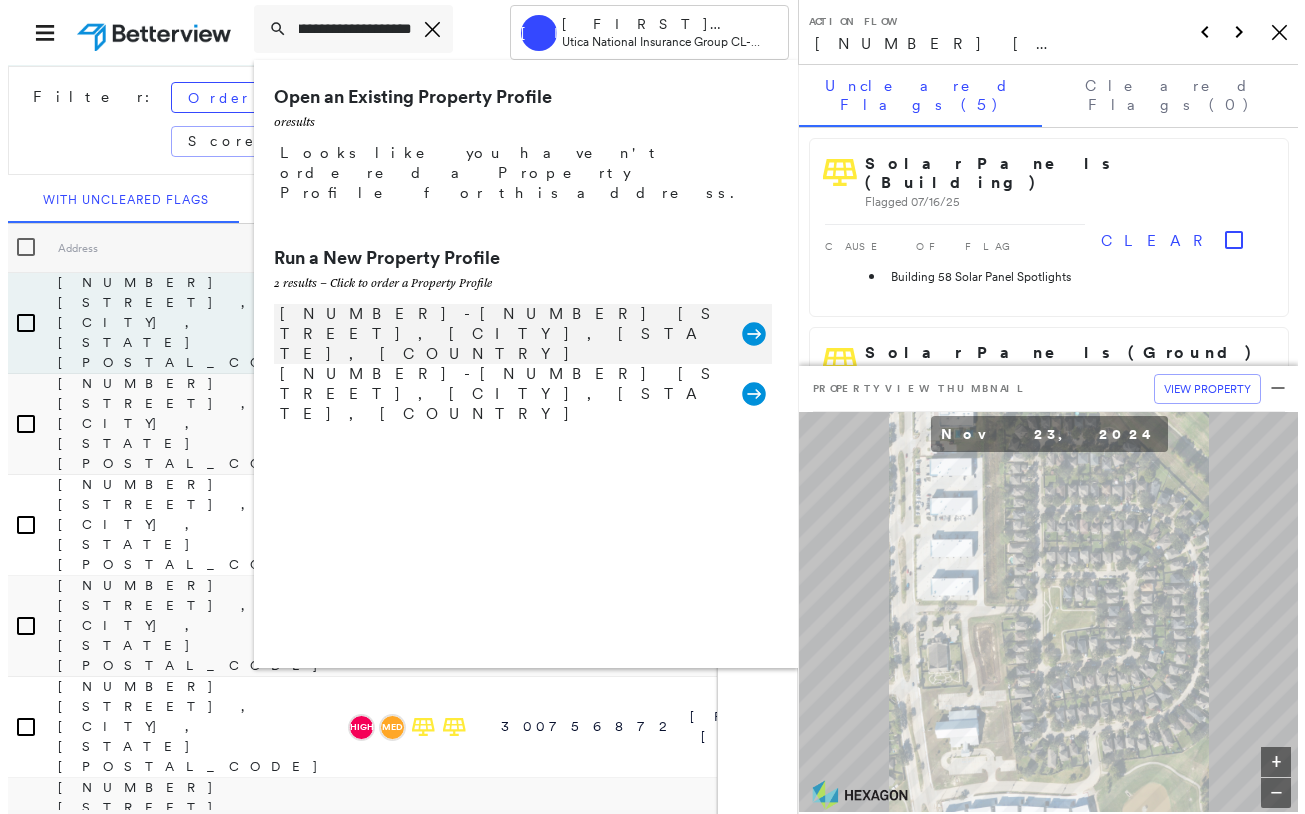 scroll, scrollTop: 0, scrollLeft: 0, axis: both 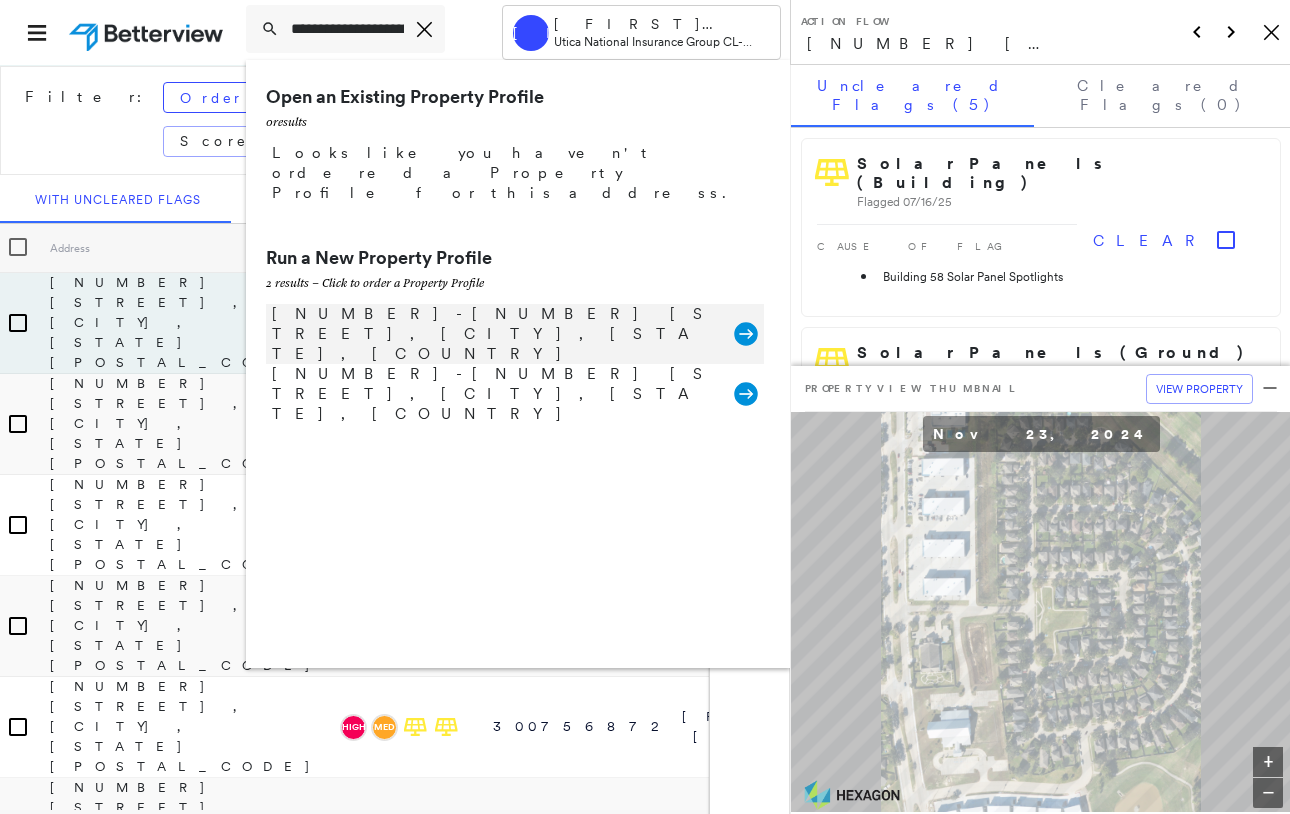 click on "[NUMBER]-[NUMBER] [STREET], [CITY], [STATE], [COUNTRY]" at bounding box center [497, 334] 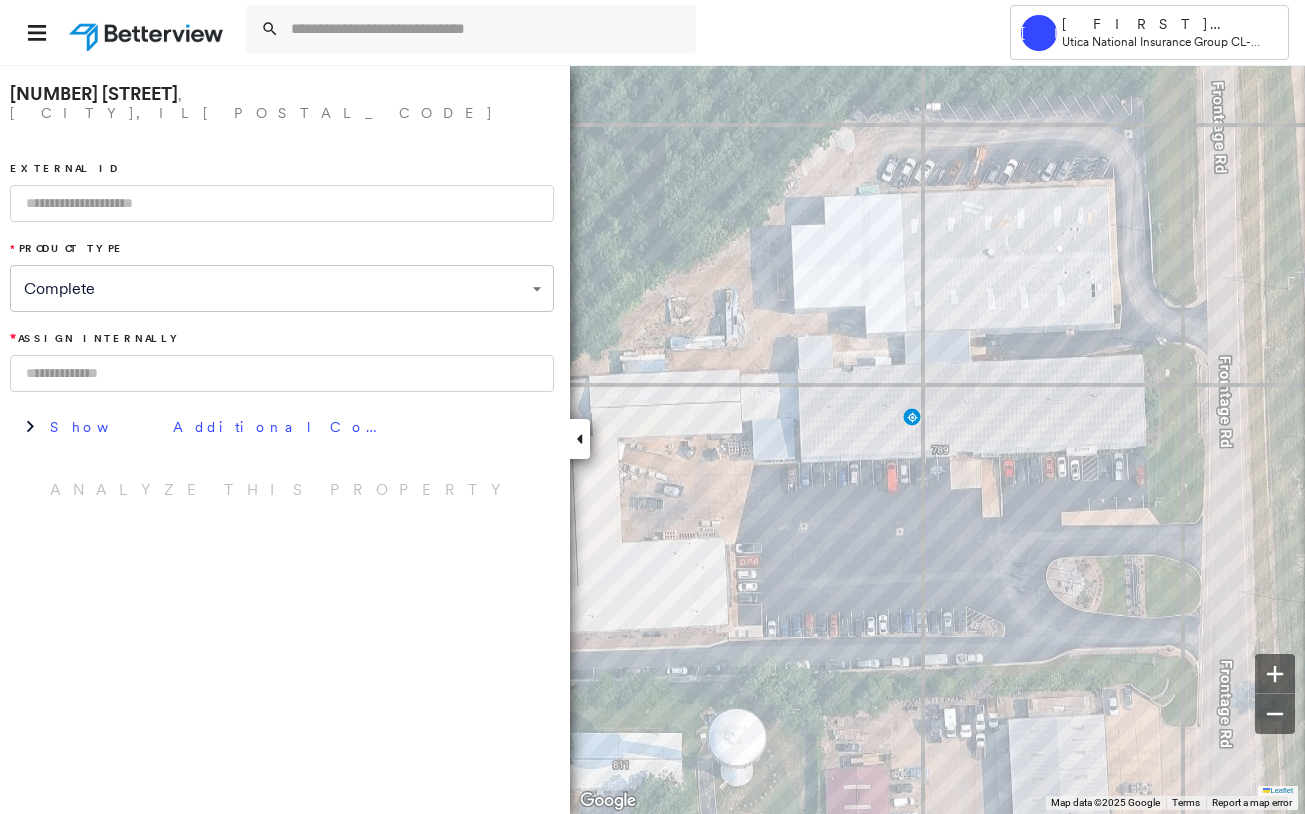 click at bounding box center (282, 203) 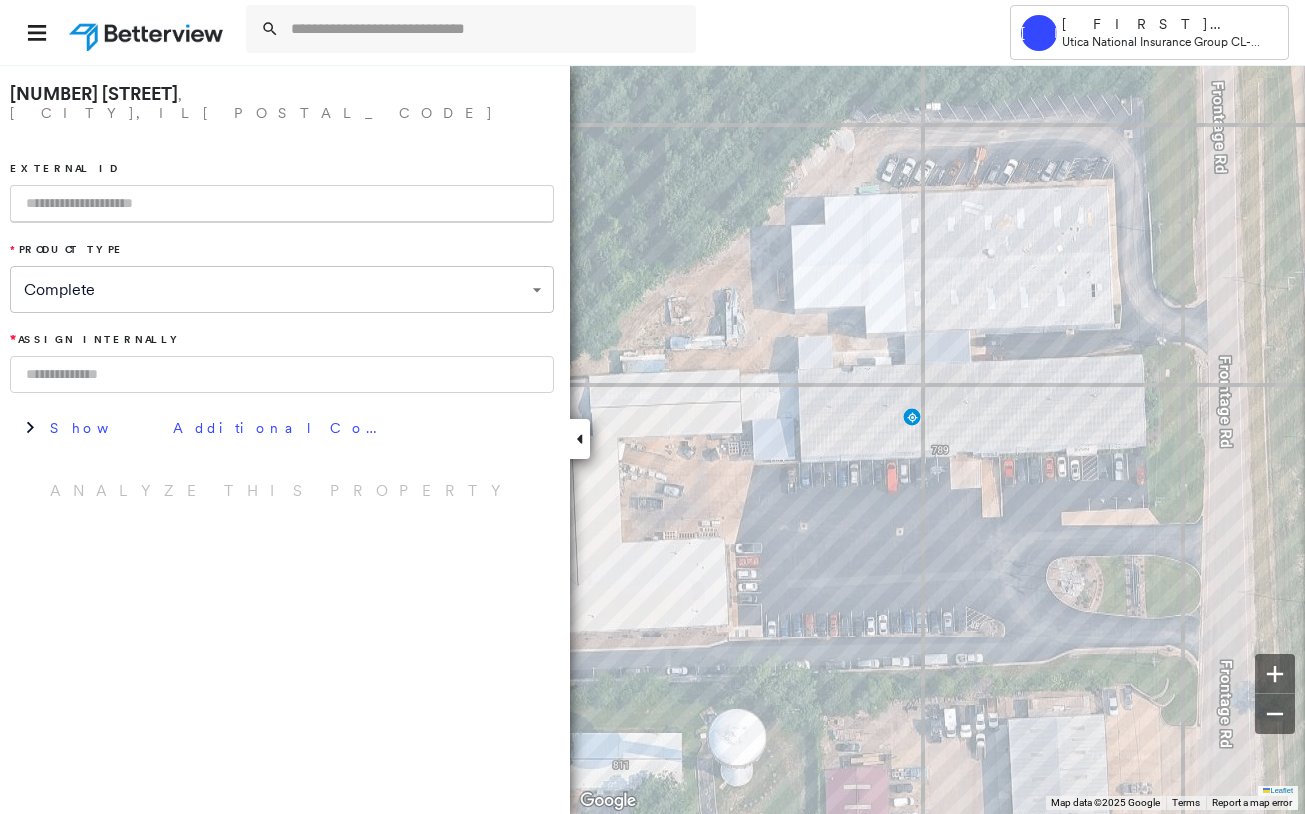paste on "*********" 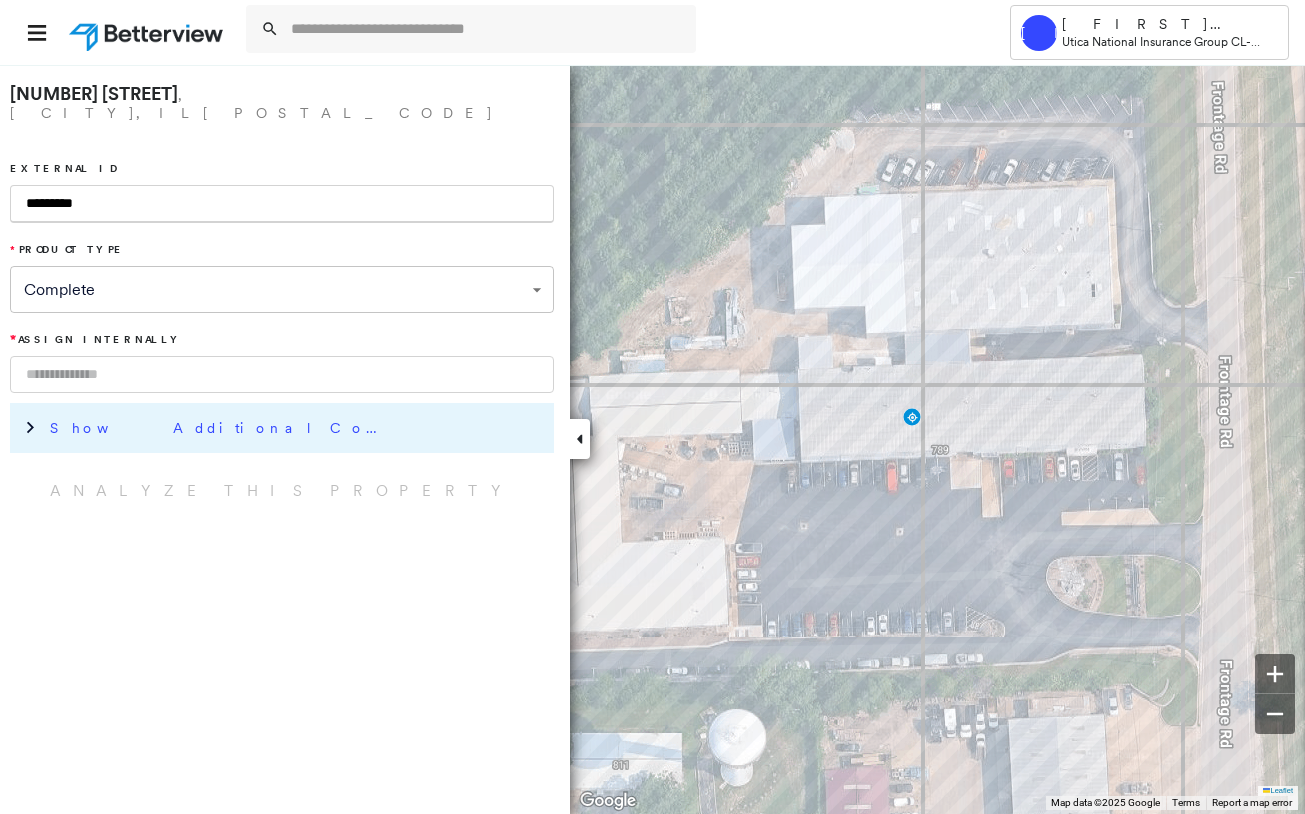 type on "*********" 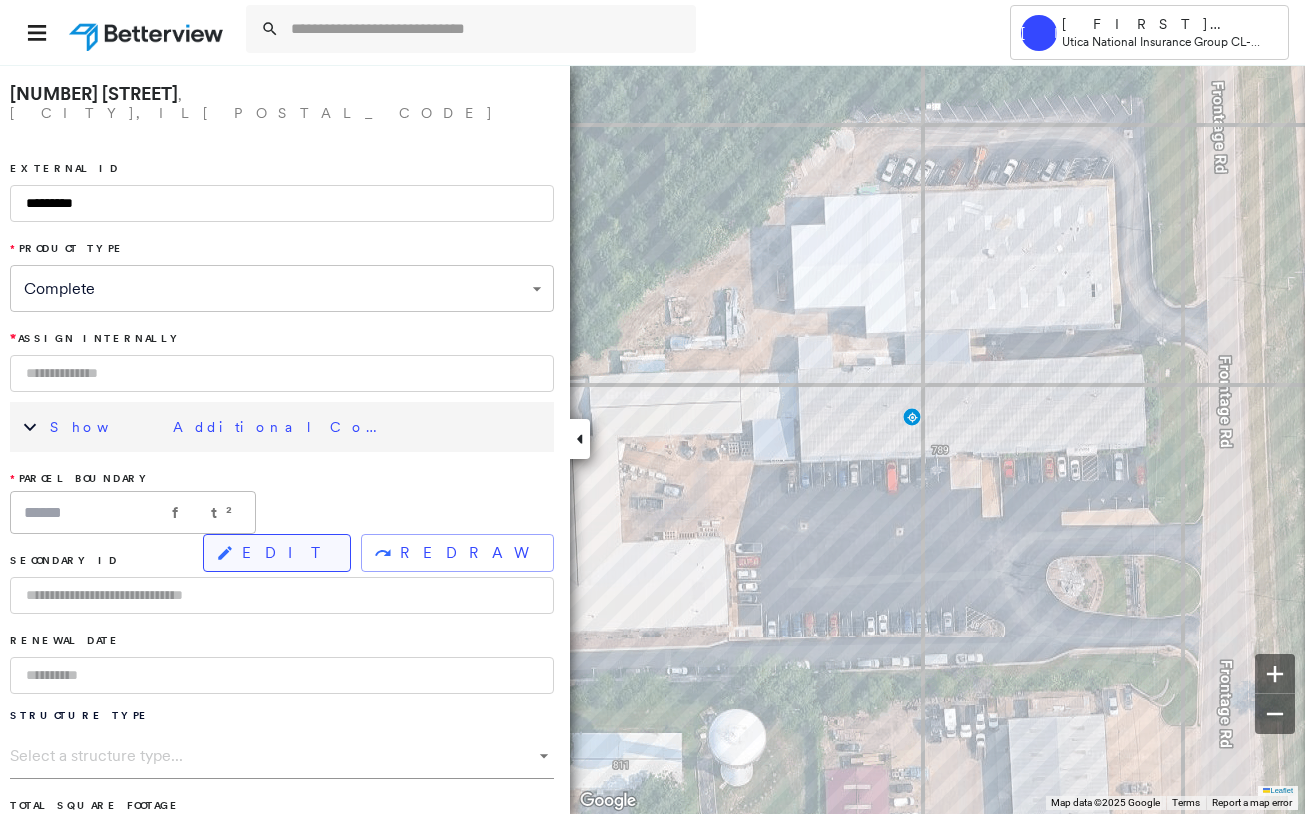 click on "EDIT" at bounding box center [288, 553] 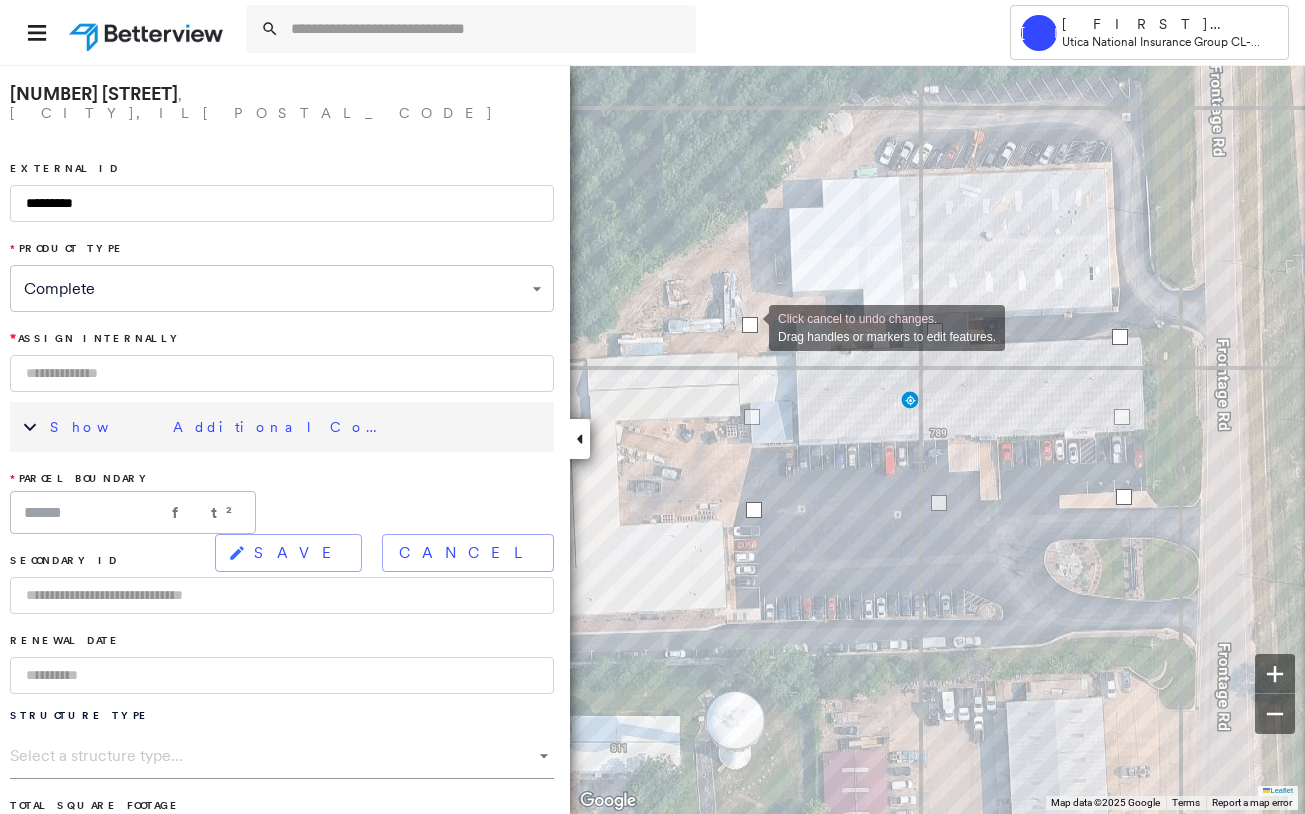 drag, startPoint x: 748, startPoint y: 351, endPoint x: 749, endPoint y: 324, distance: 27.018513 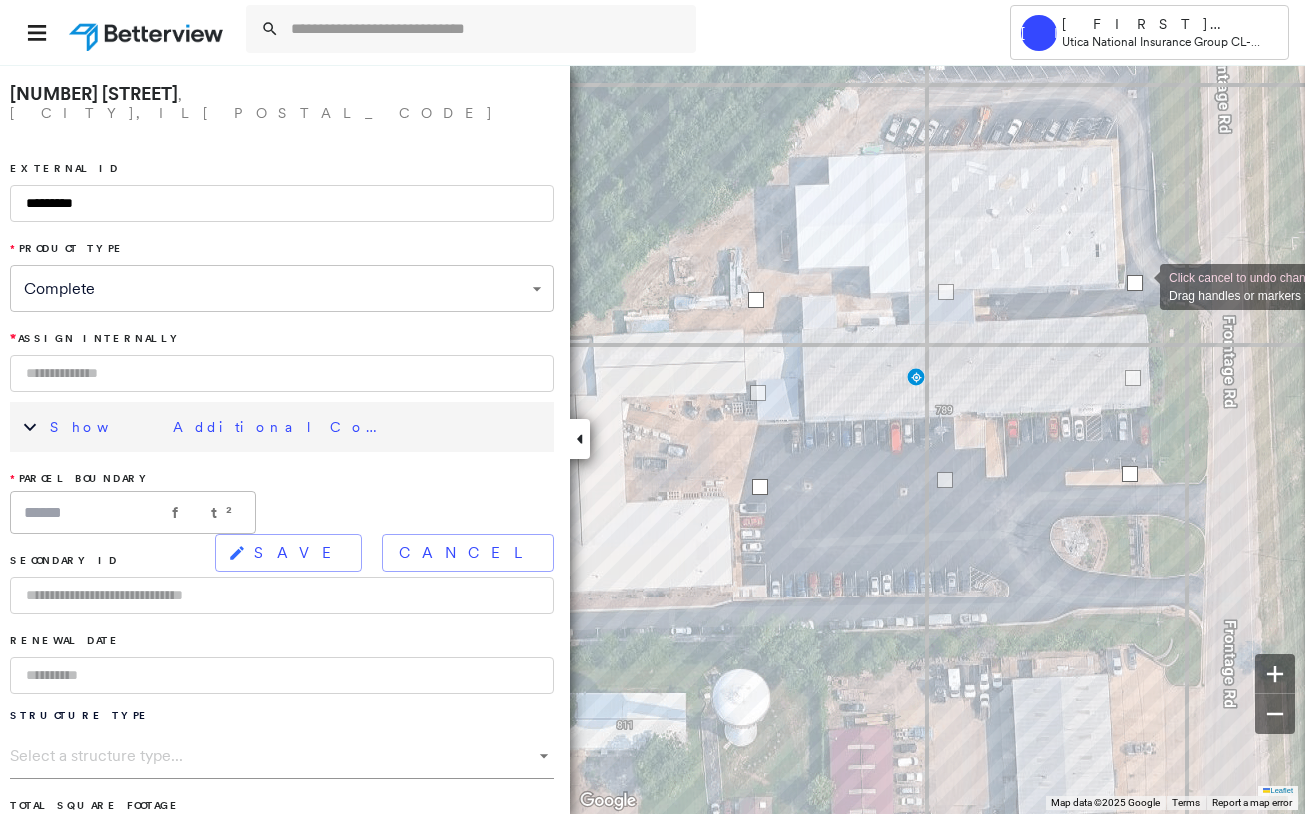 drag, startPoint x: 1131, startPoint y: 316, endPoint x: 1142, endPoint y: 285, distance: 32.89377 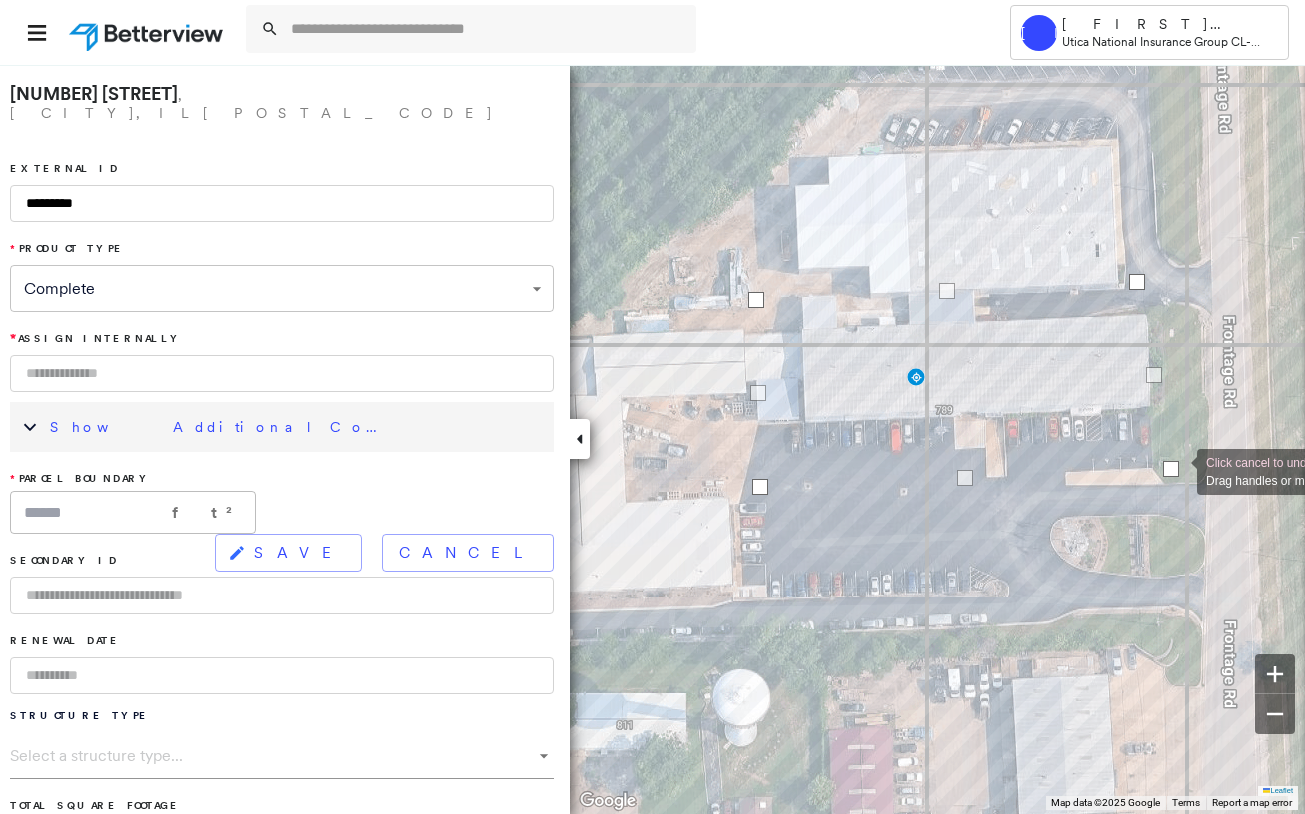 drag, startPoint x: 1136, startPoint y: 475, endPoint x: 1164, endPoint y: 467, distance: 29.12044 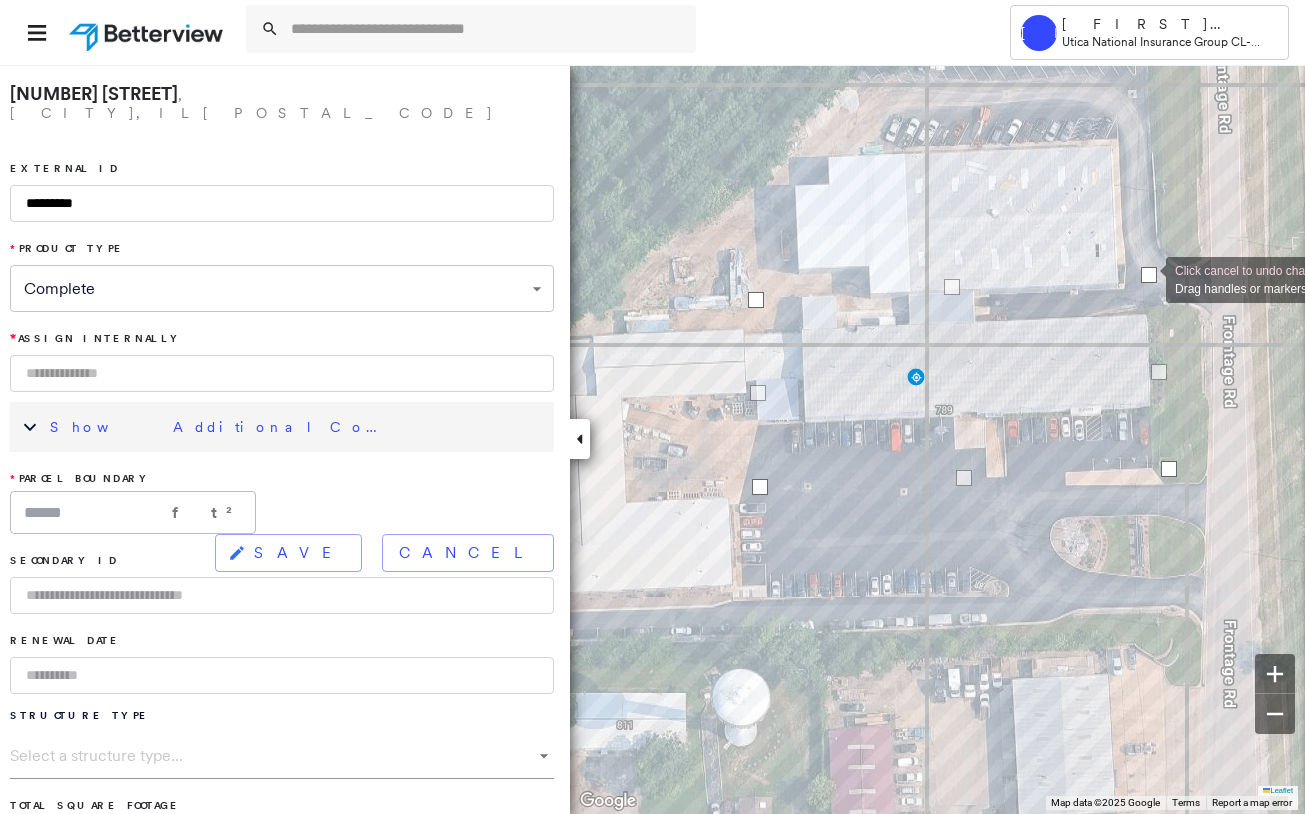 drag, startPoint x: 1134, startPoint y: 285, endPoint x: 1146, endPoint y: 278, distance: 13.892444 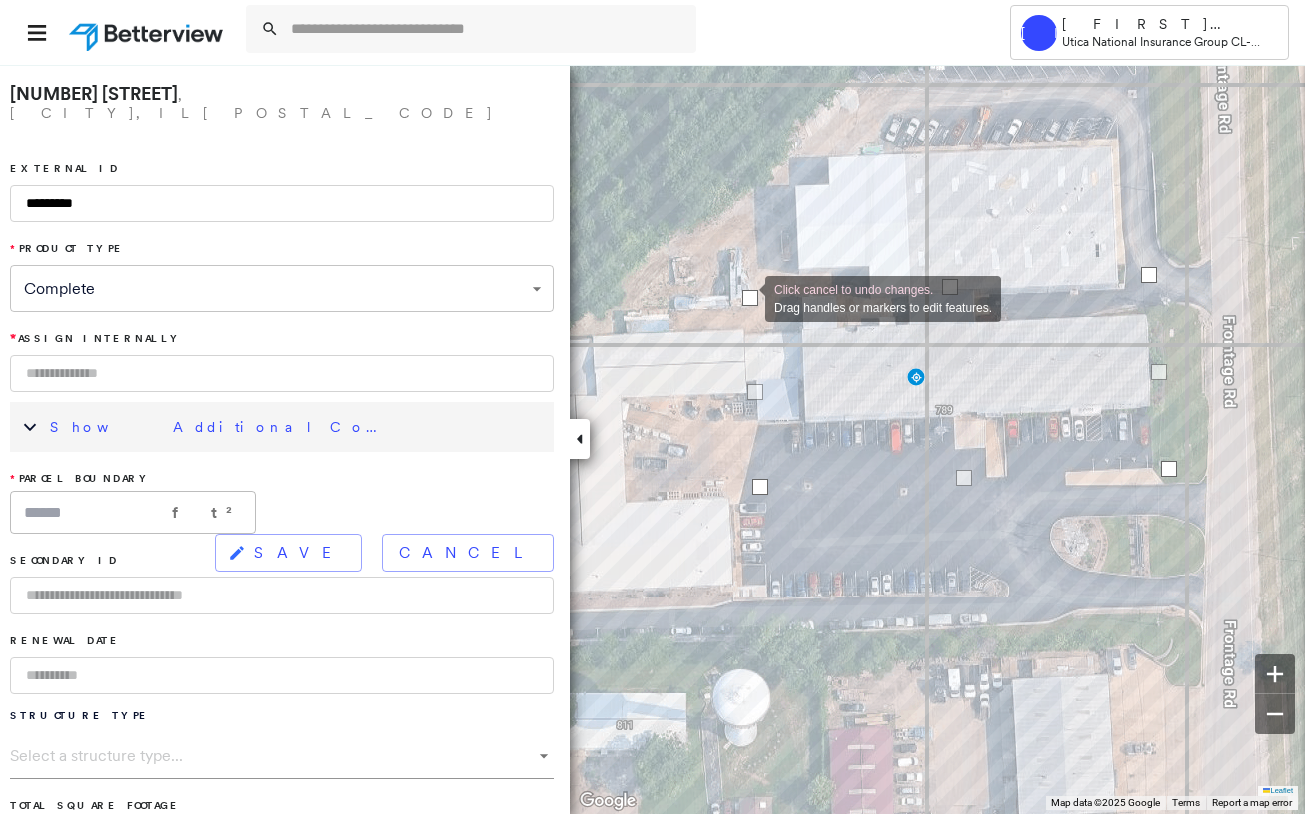 click at bounding box center [750, 298] 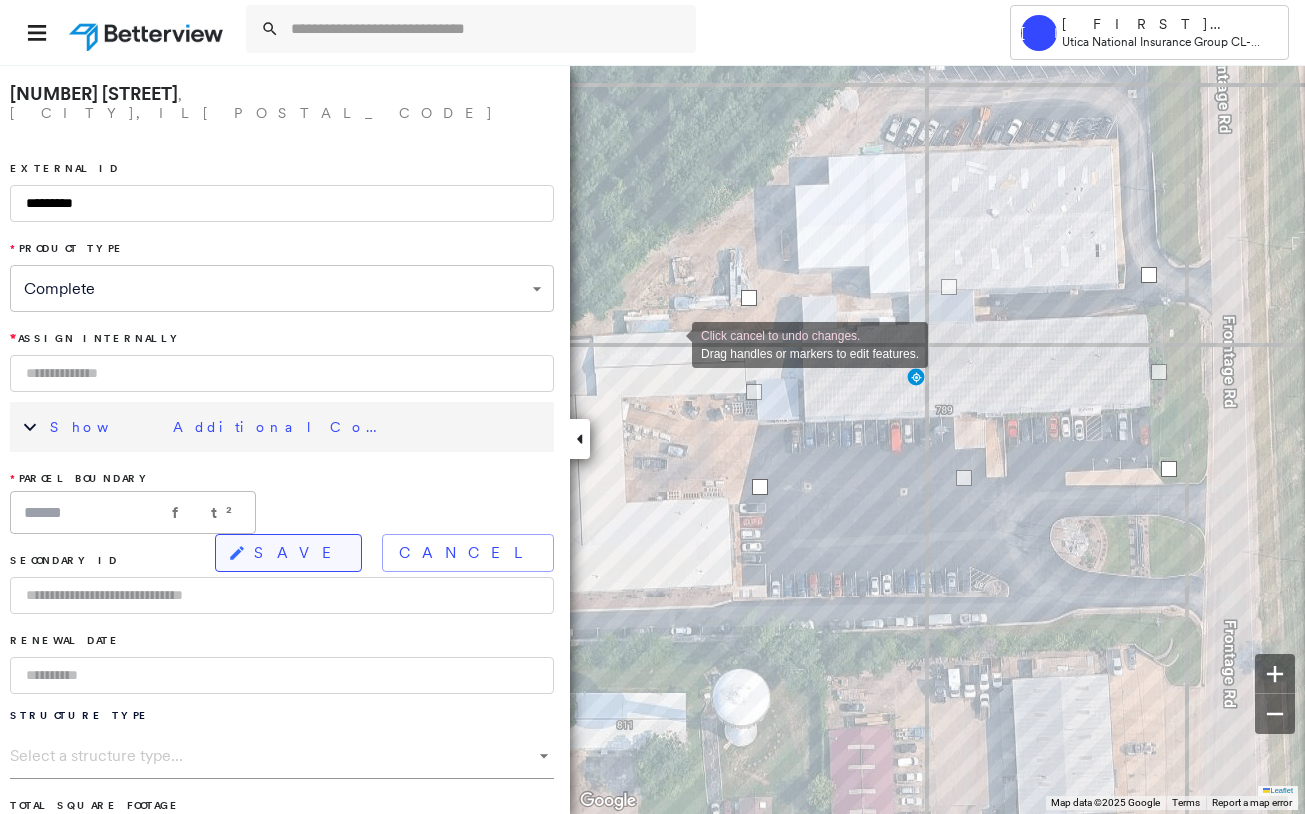 click on "SAVE" at bounding box center [288, 553] 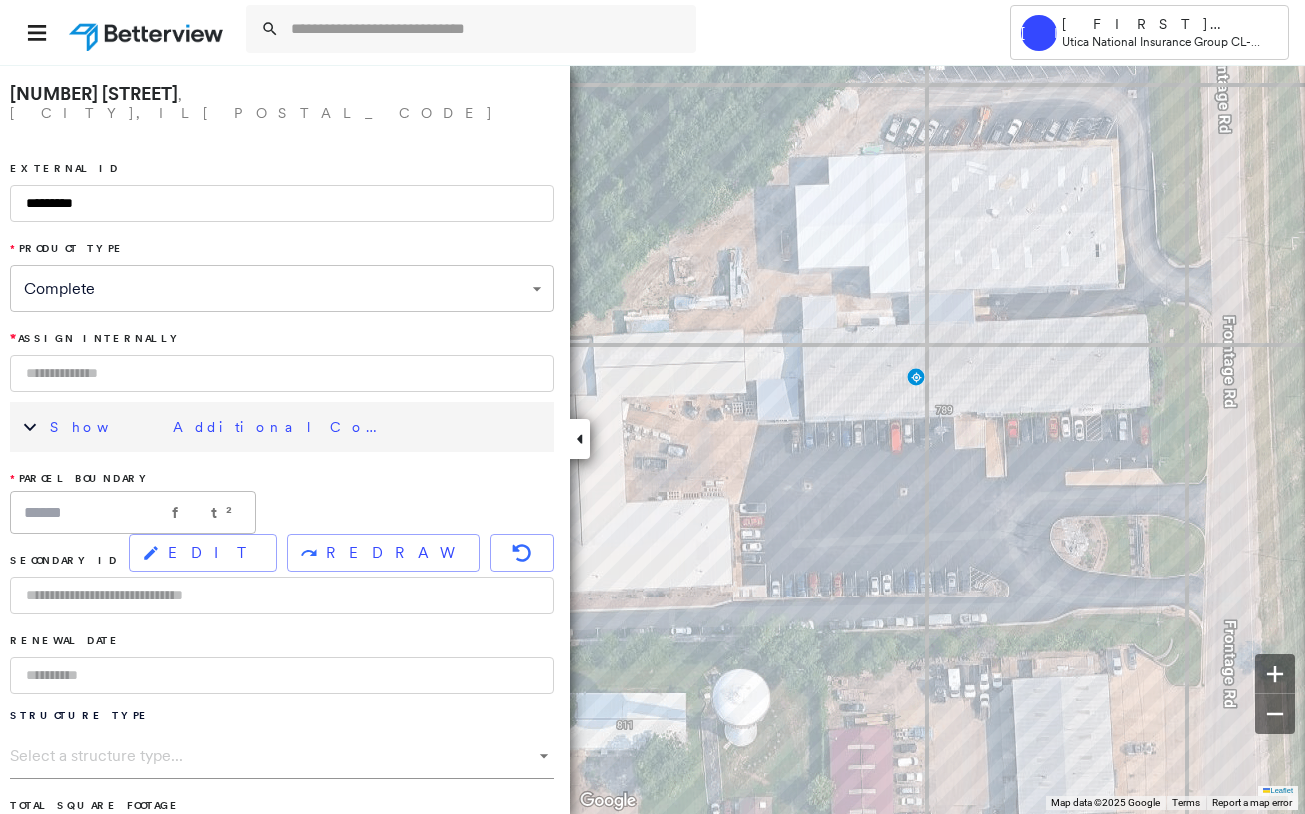 click on "Show Additional Company Data" at bounding box center (220, 427) 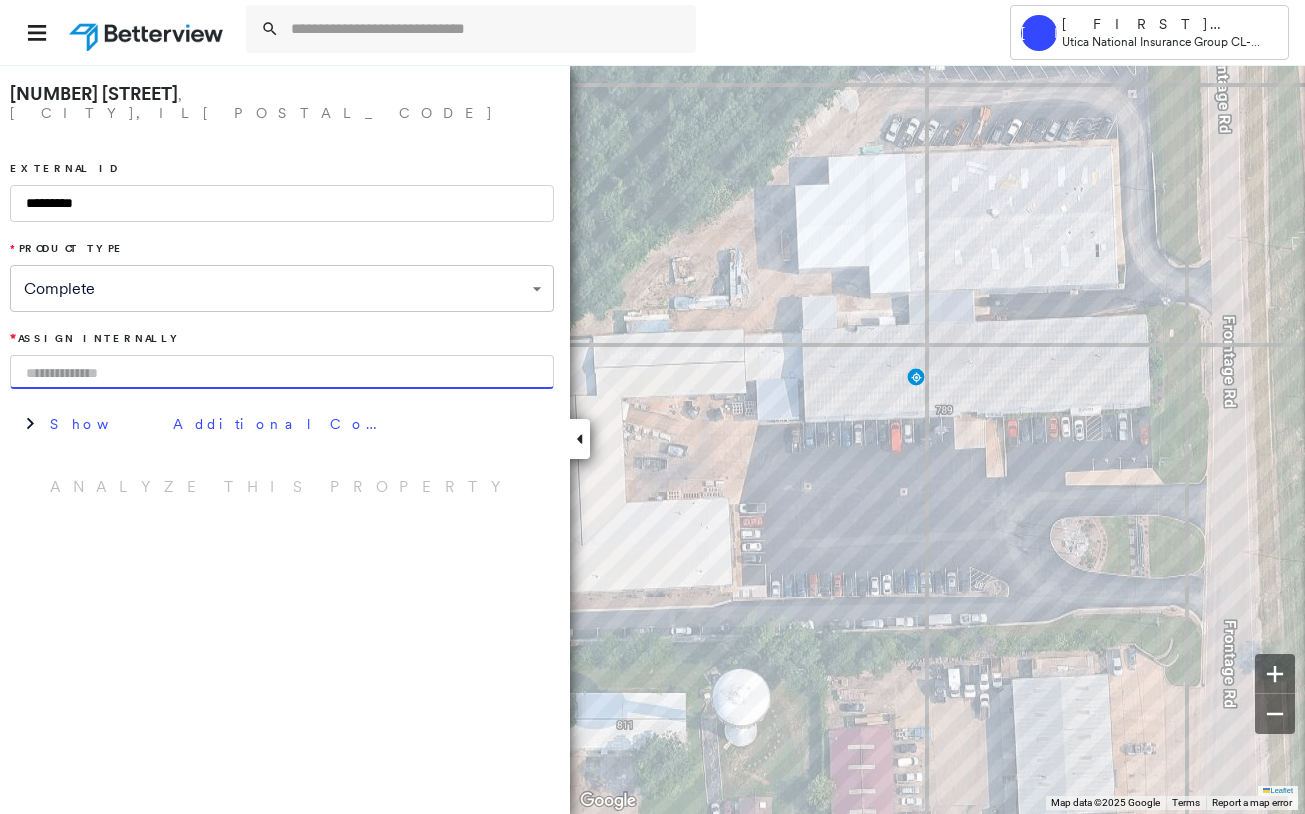 click at bounding box center [282, 372] 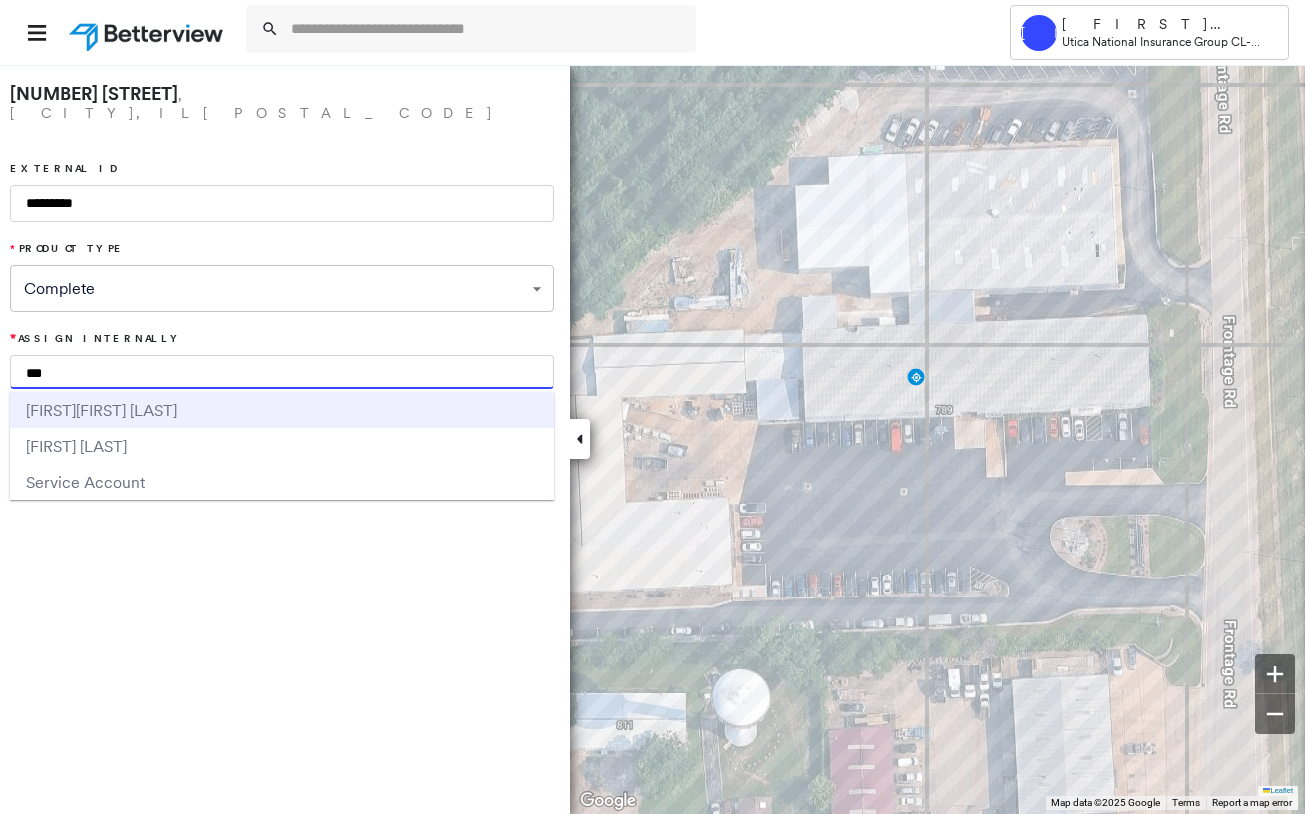 type on "***" 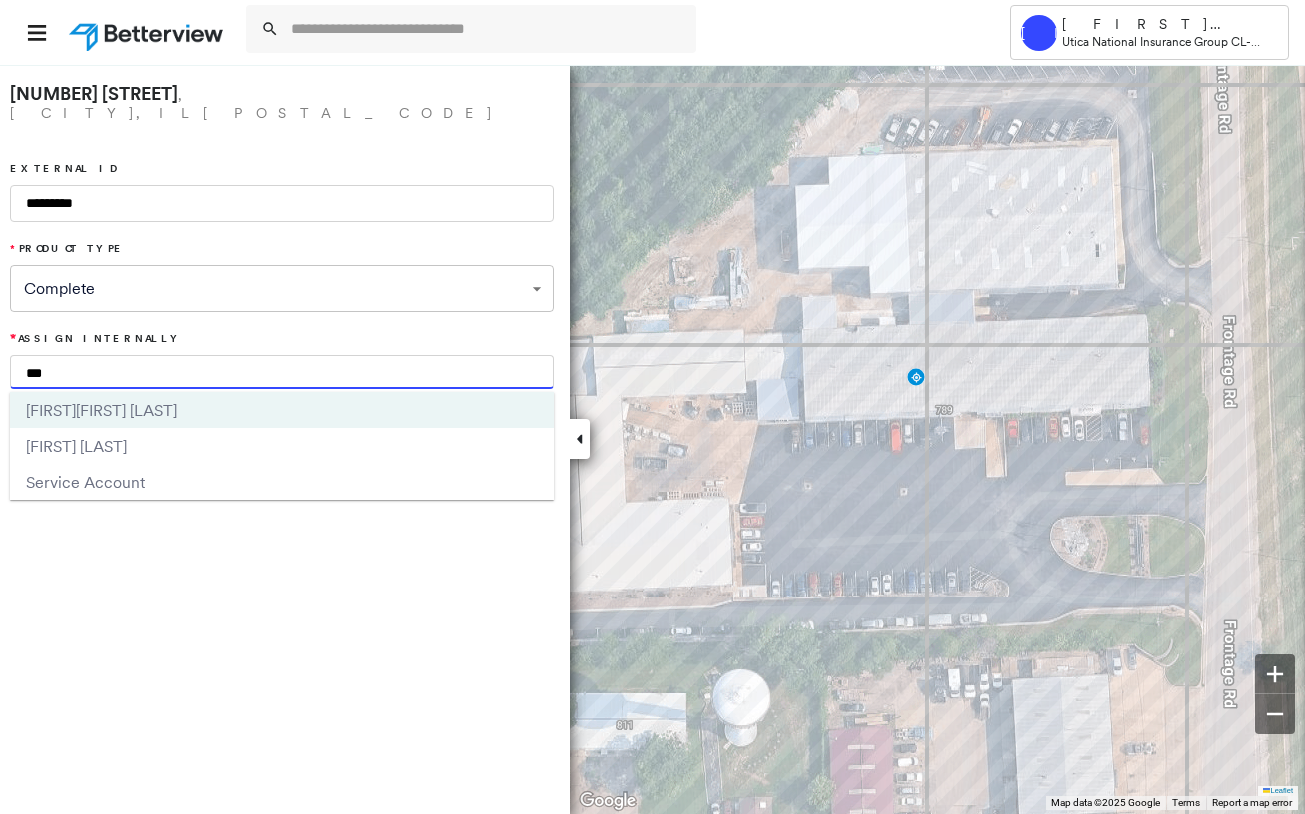 type 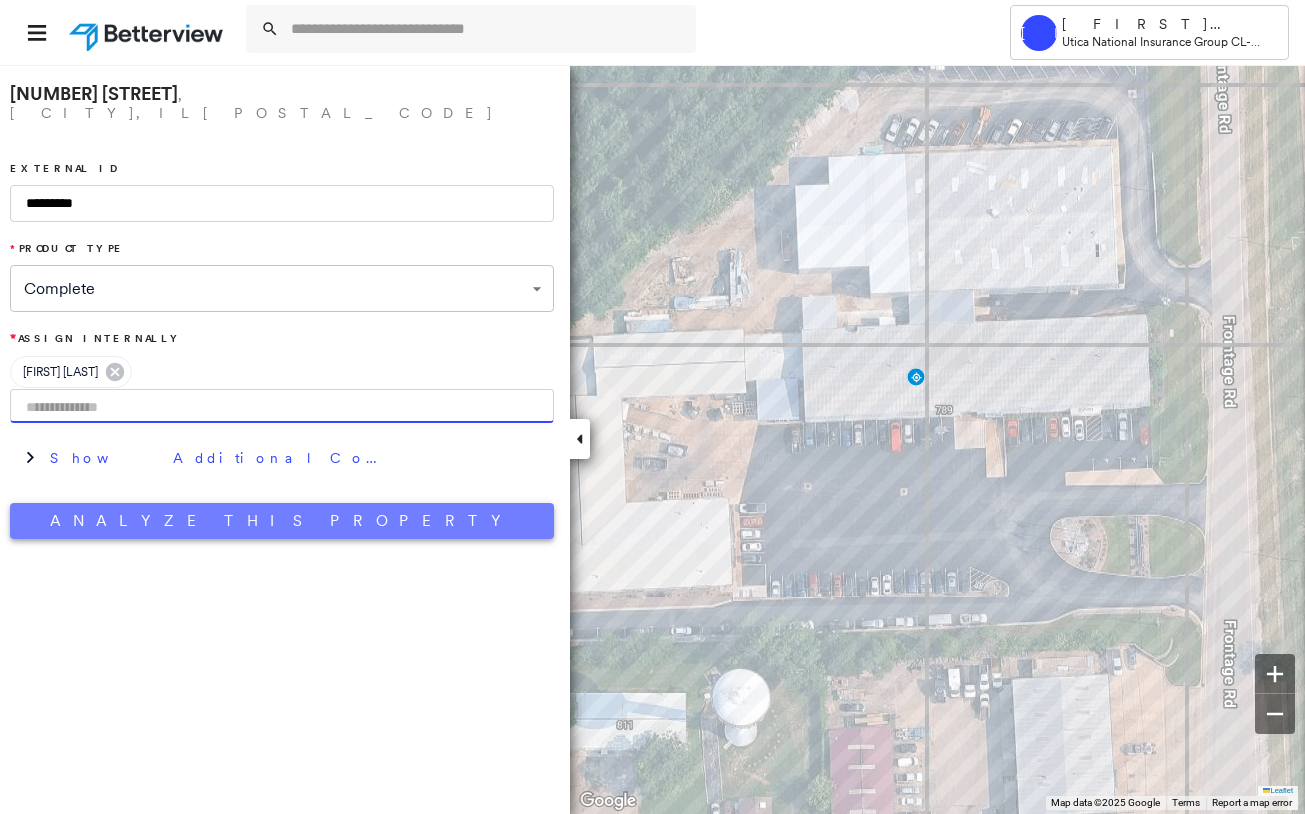click on "Analyze This Property" at bounding box center [282, 521] 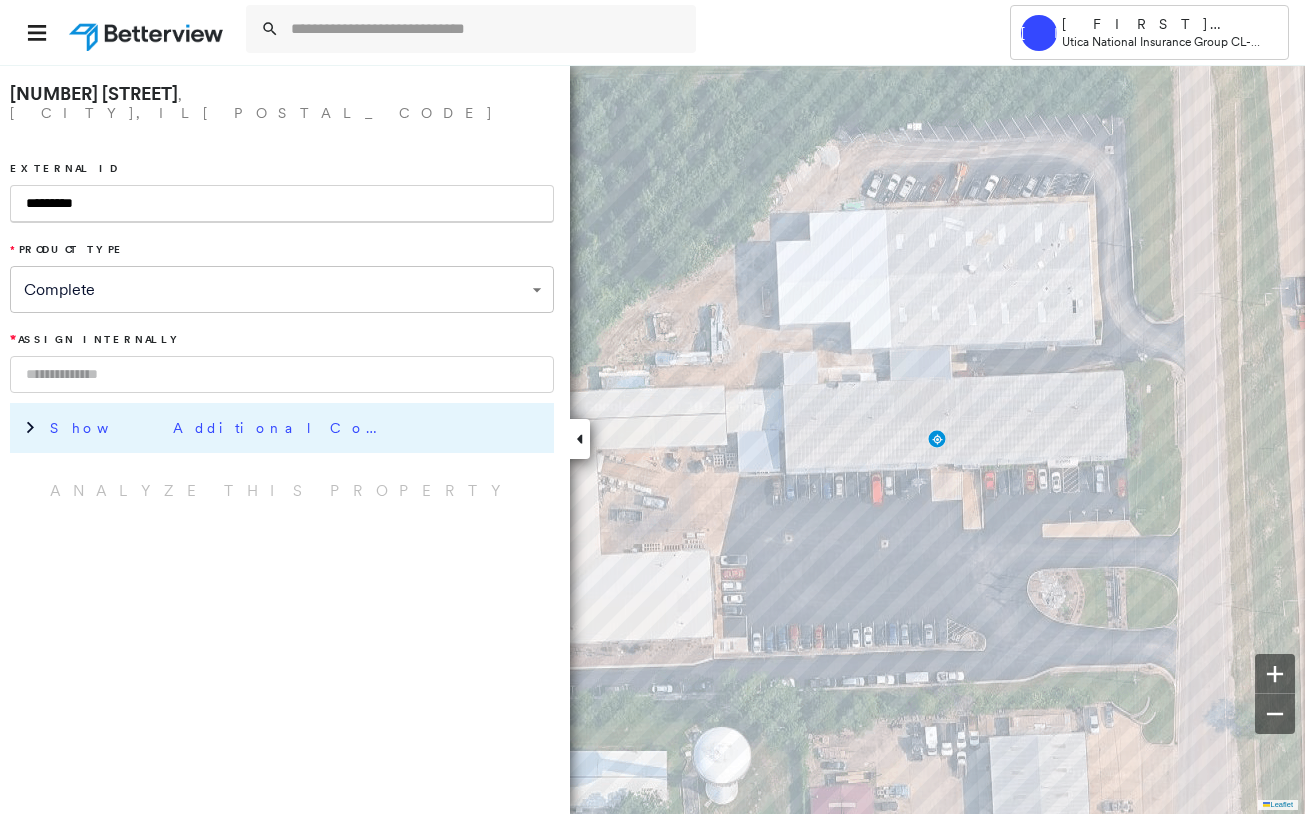type on "*********" 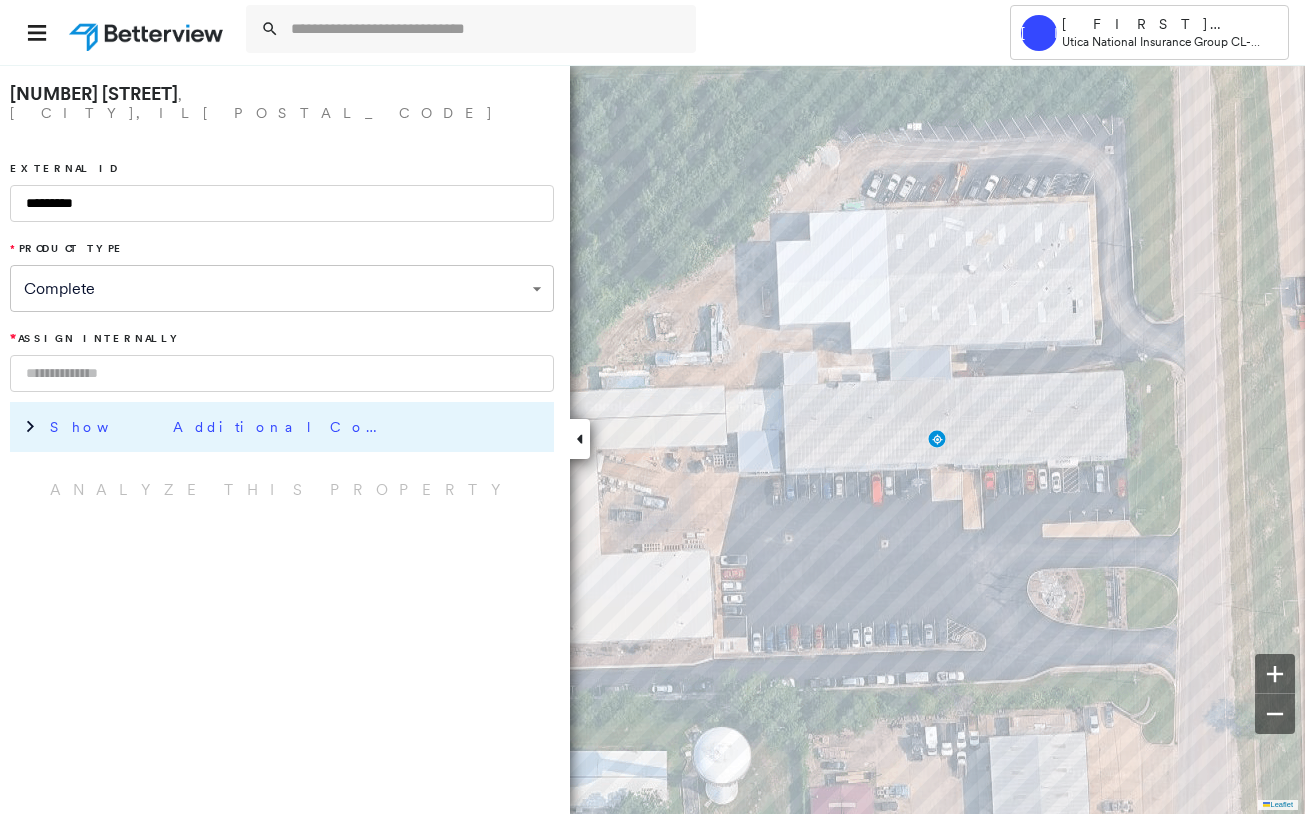 click on "Show Additional Company Data" at bounding box center [297, 427] 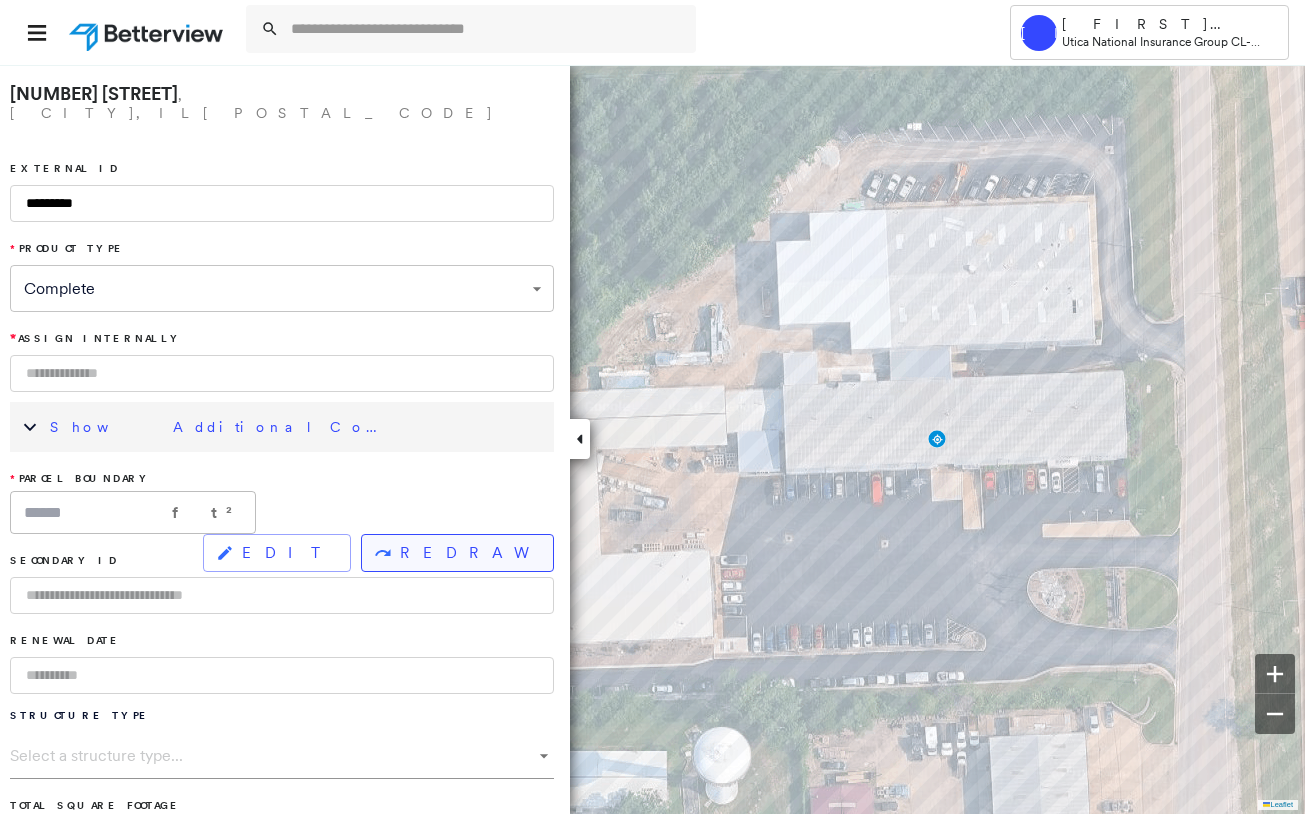 click 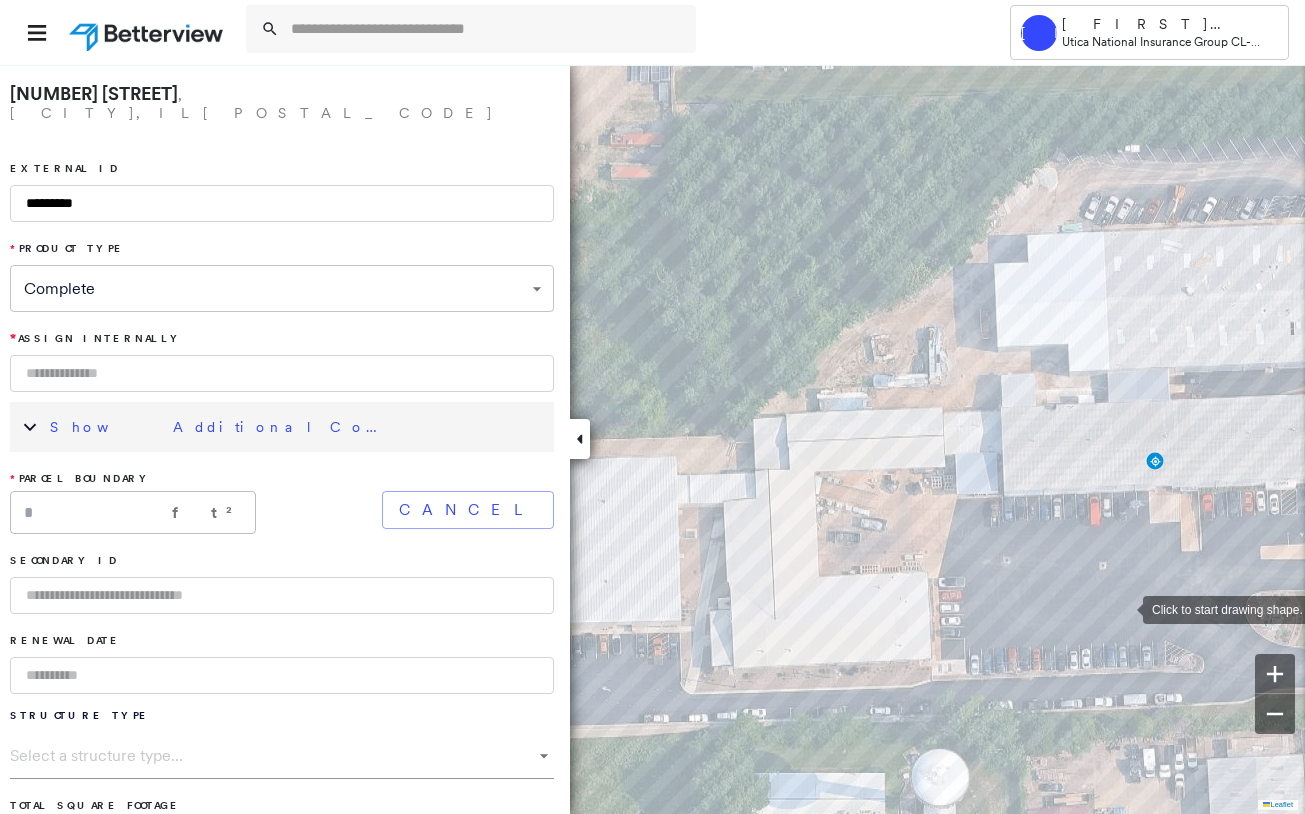 drag, startPoint x: 908, startPoint y: 589, endPoint x: 1103, endPoint y: 596, distance: 195.1256 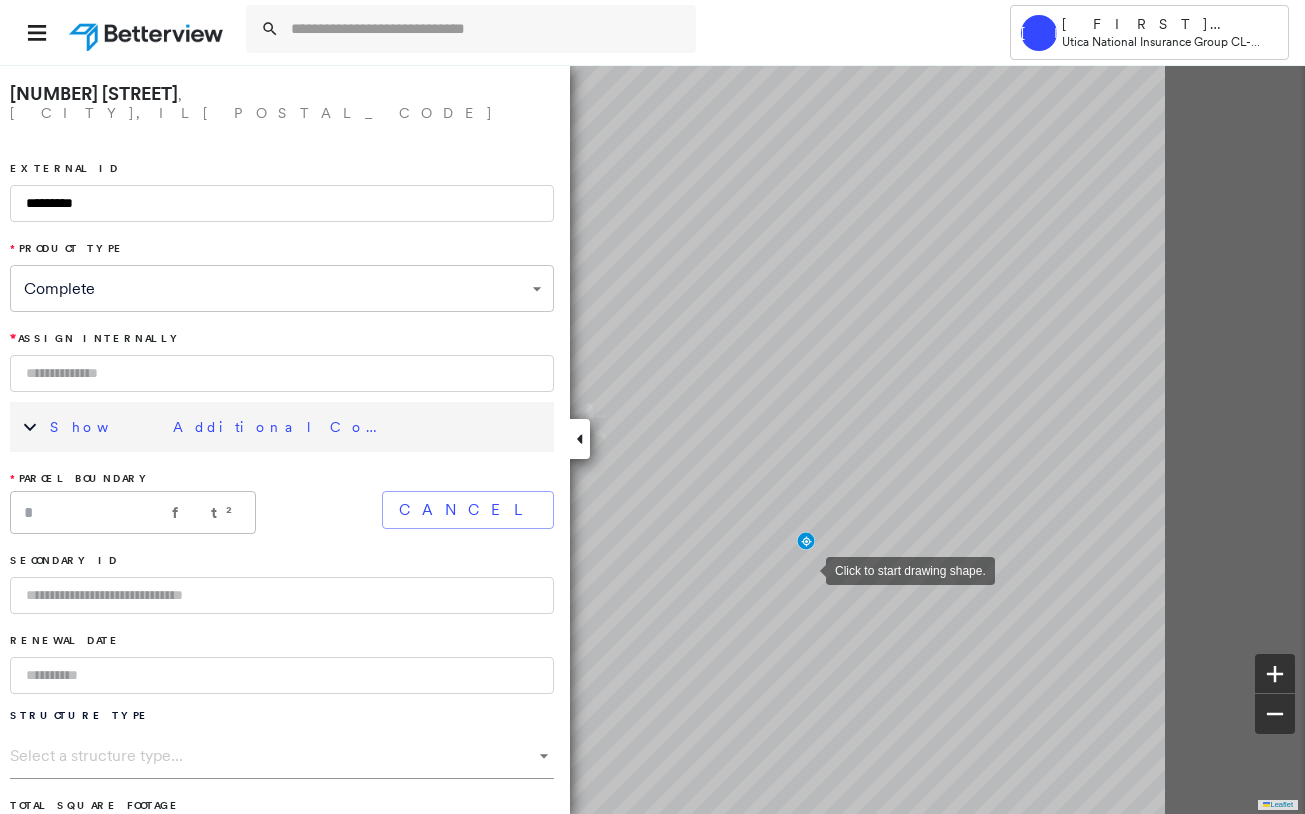drag, startPoint x: 1079, startPoint y: 567, endPoint x: 859, endPoint y: 566, distance: 220.00227 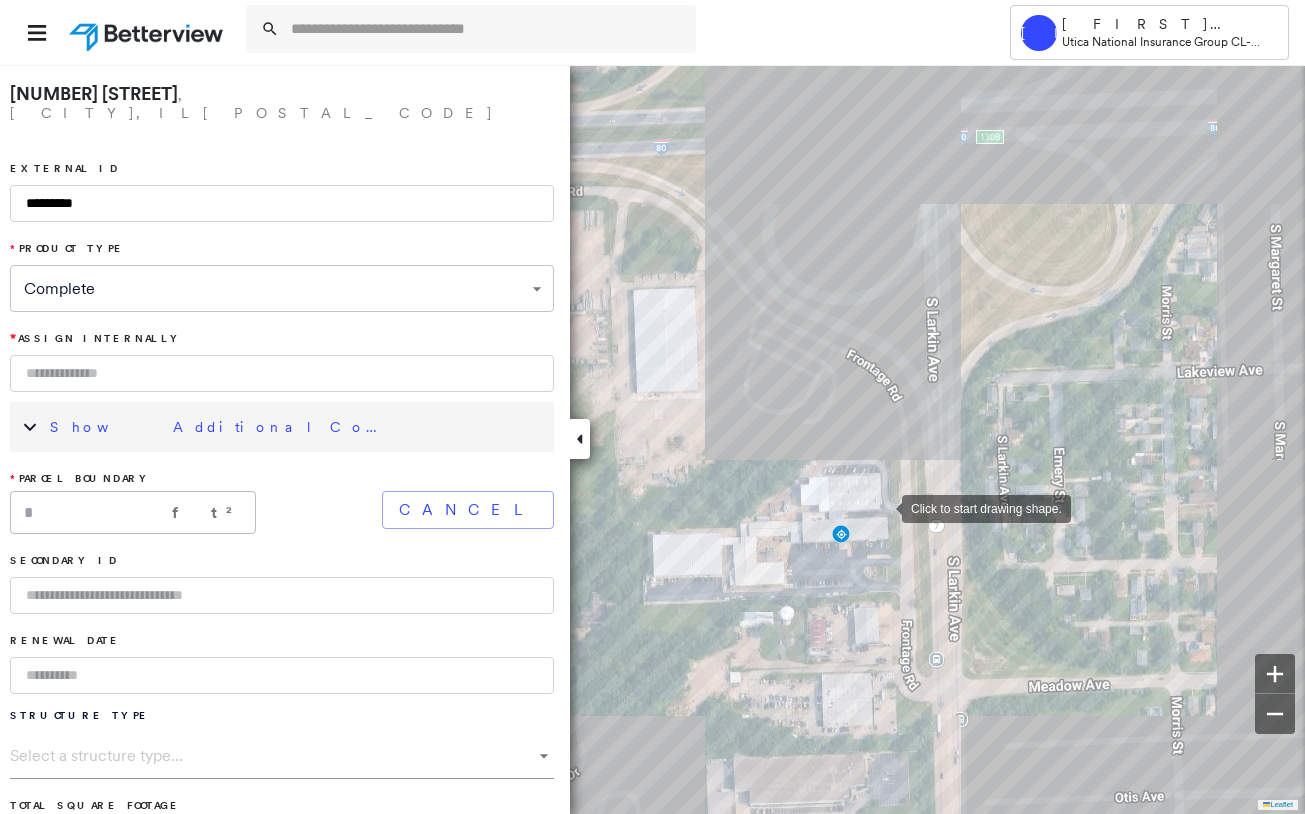 drag, startPoint x: 872, startPoint y: 510, endPoint x: 929, endPoint y: 486, distance: 61.846584 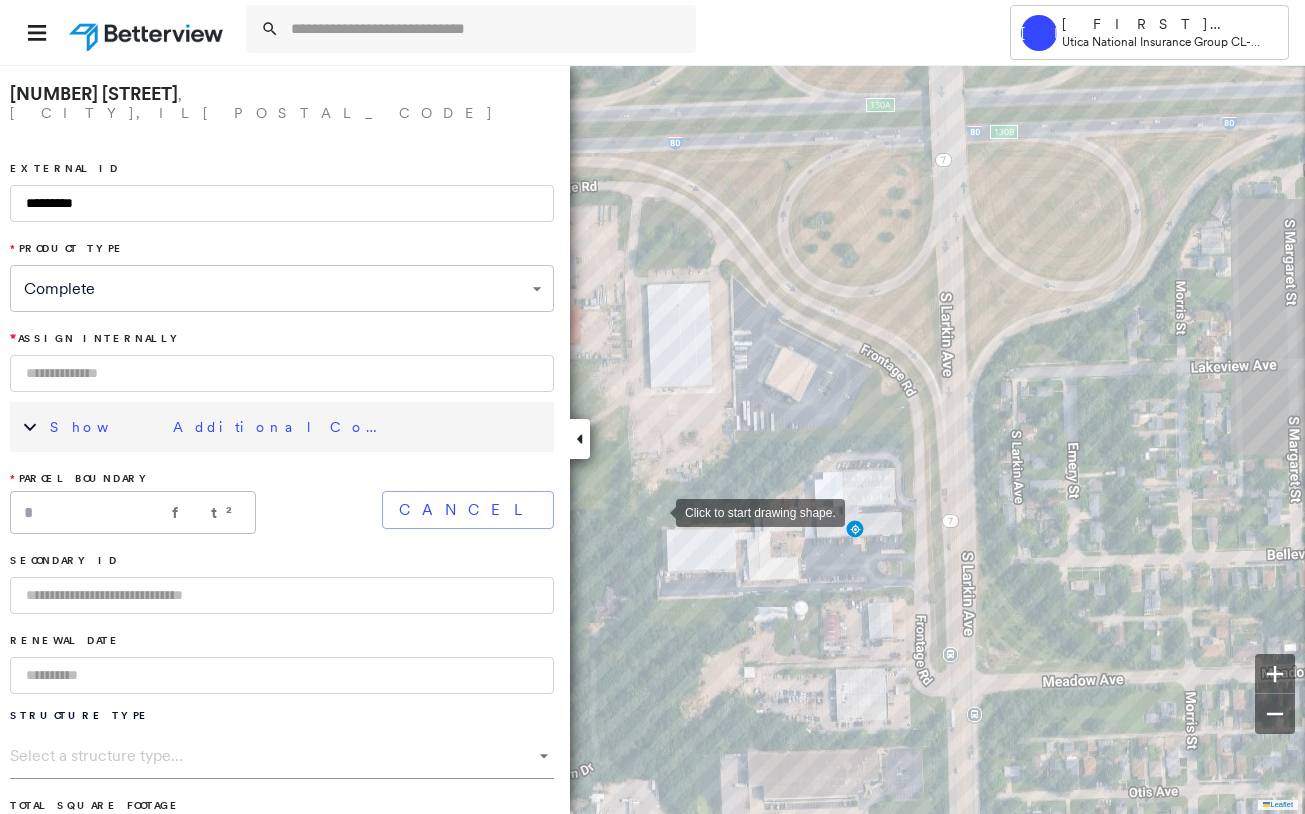 click at bounding box center (656, 511) 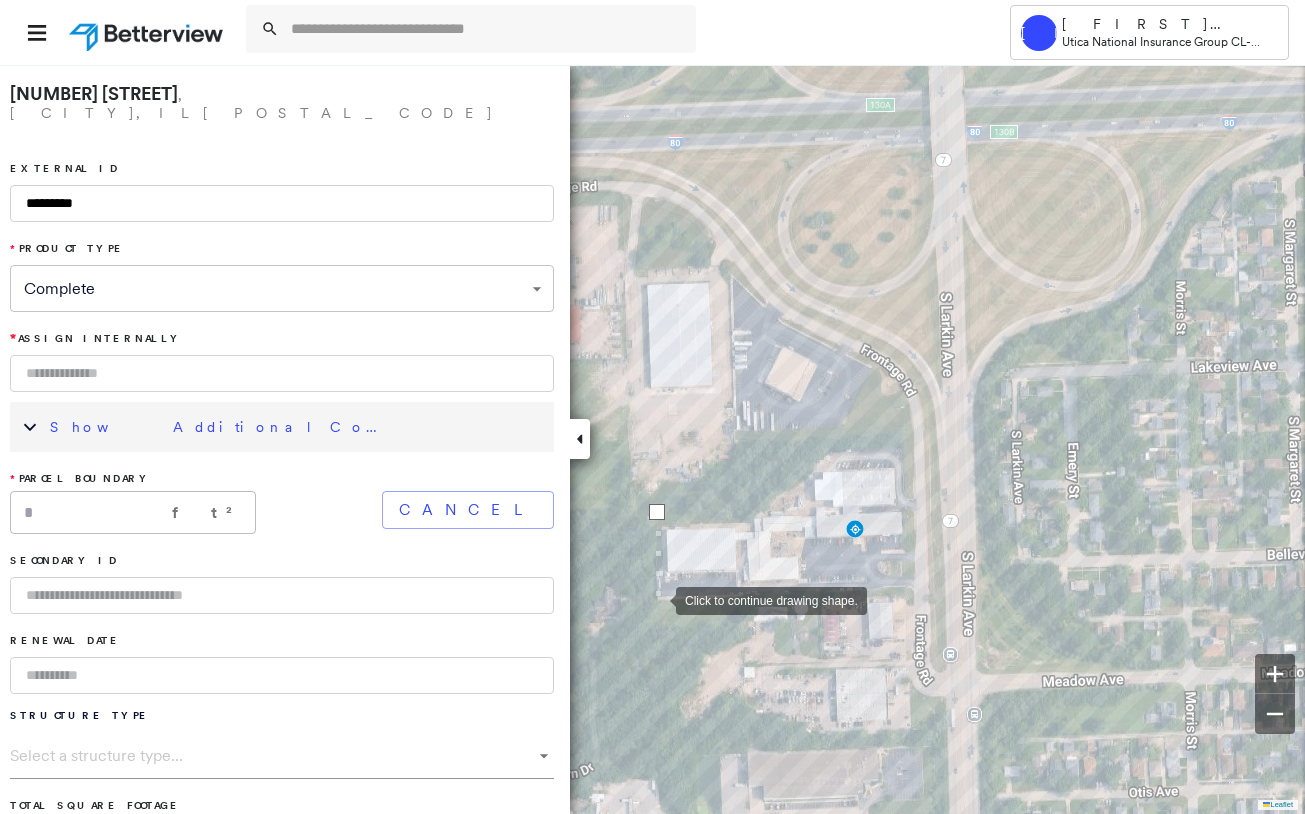 click at bounding box center [656, 599] 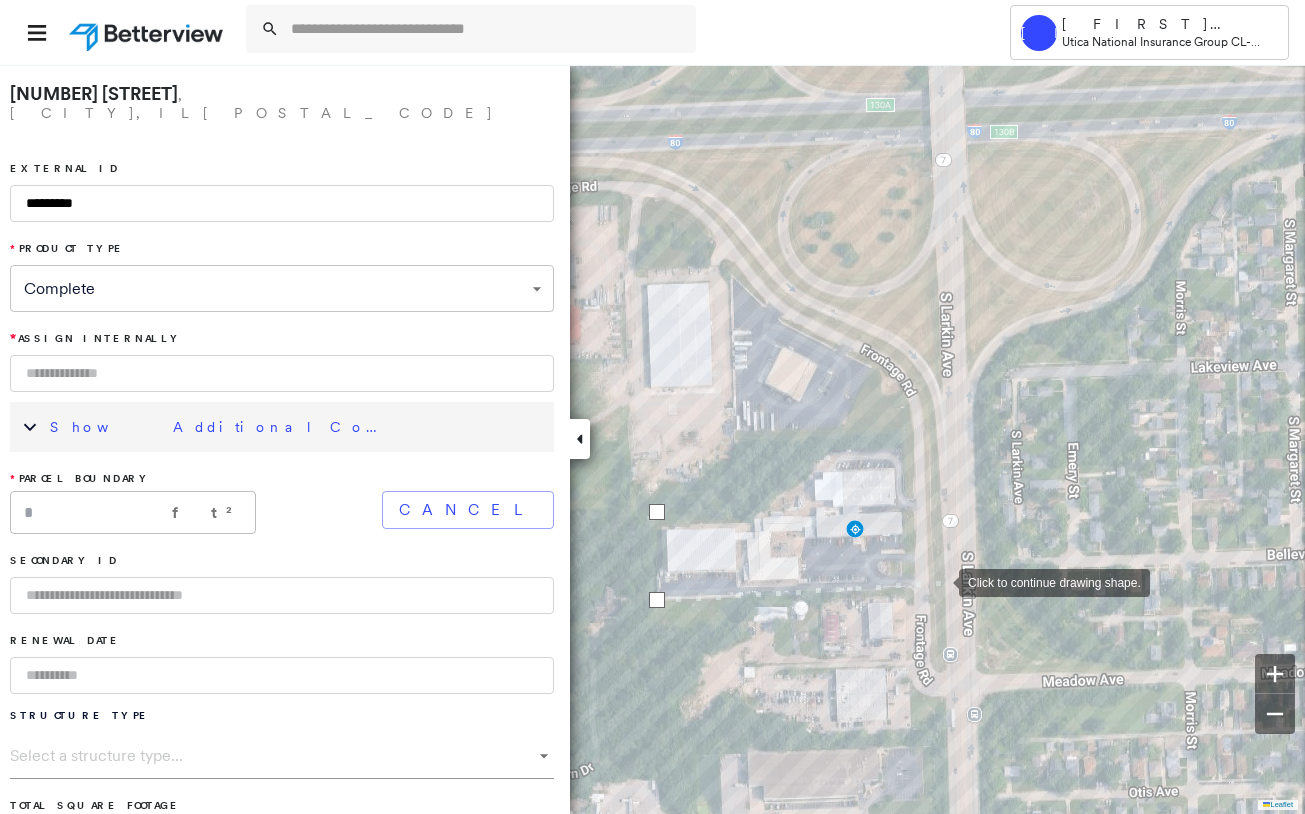 click at bounding box center (939, 581) 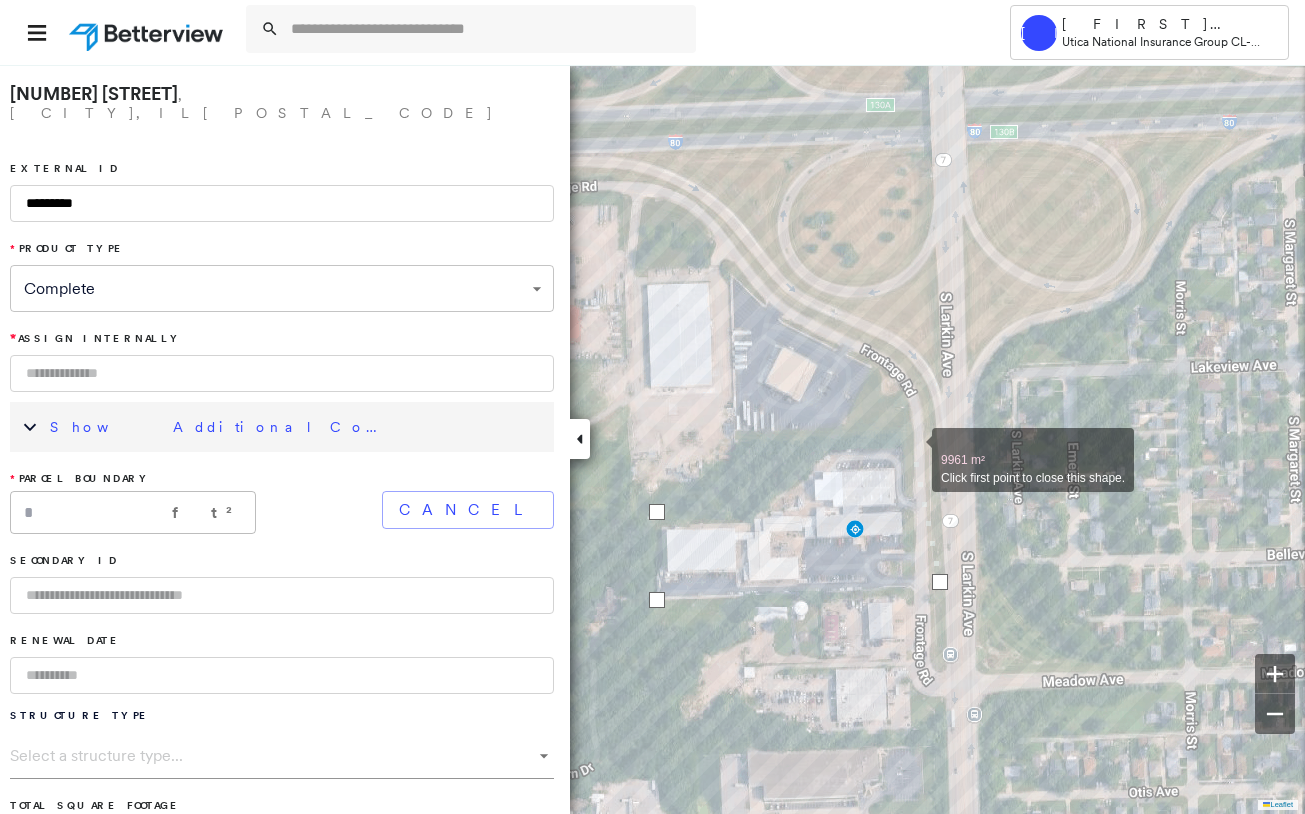 click at bounding box center [912, 449] 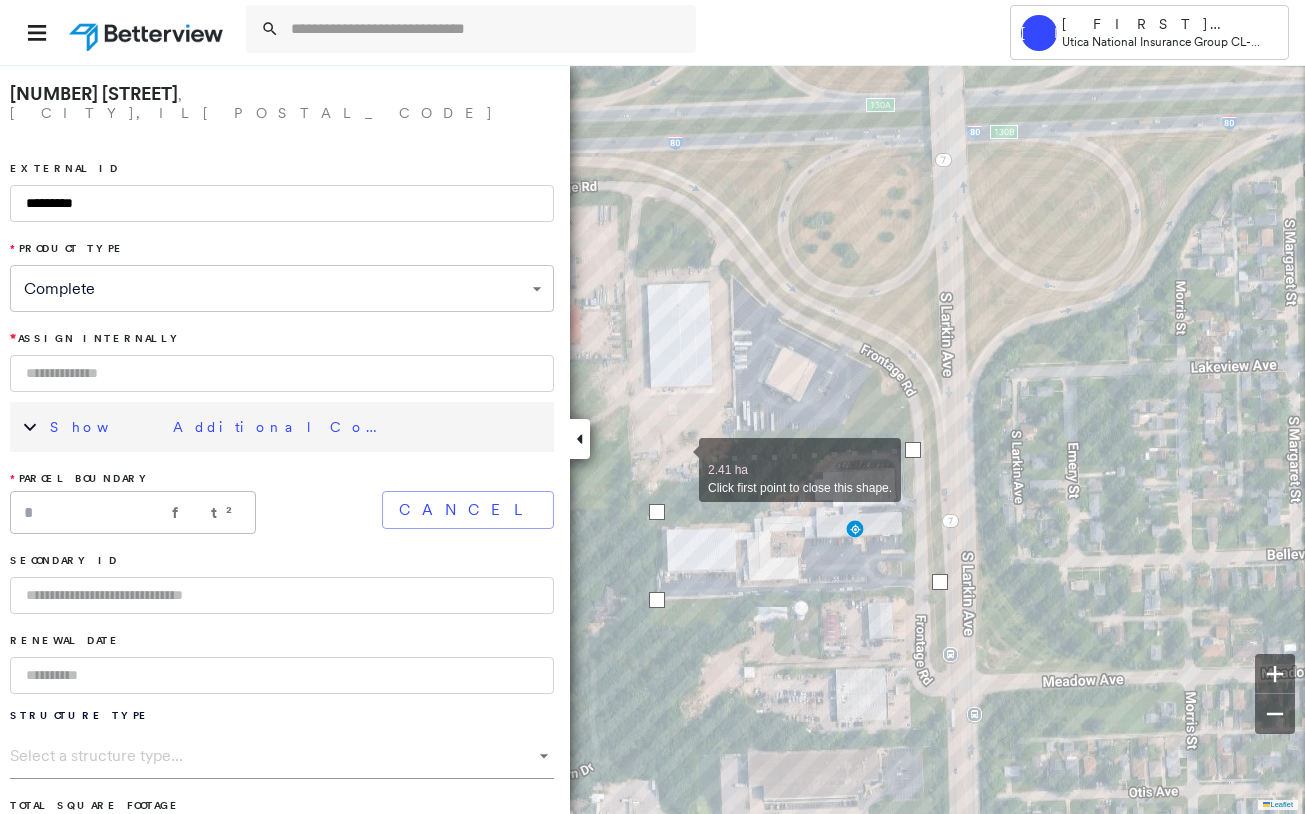 click at bounding box center (679, 459) 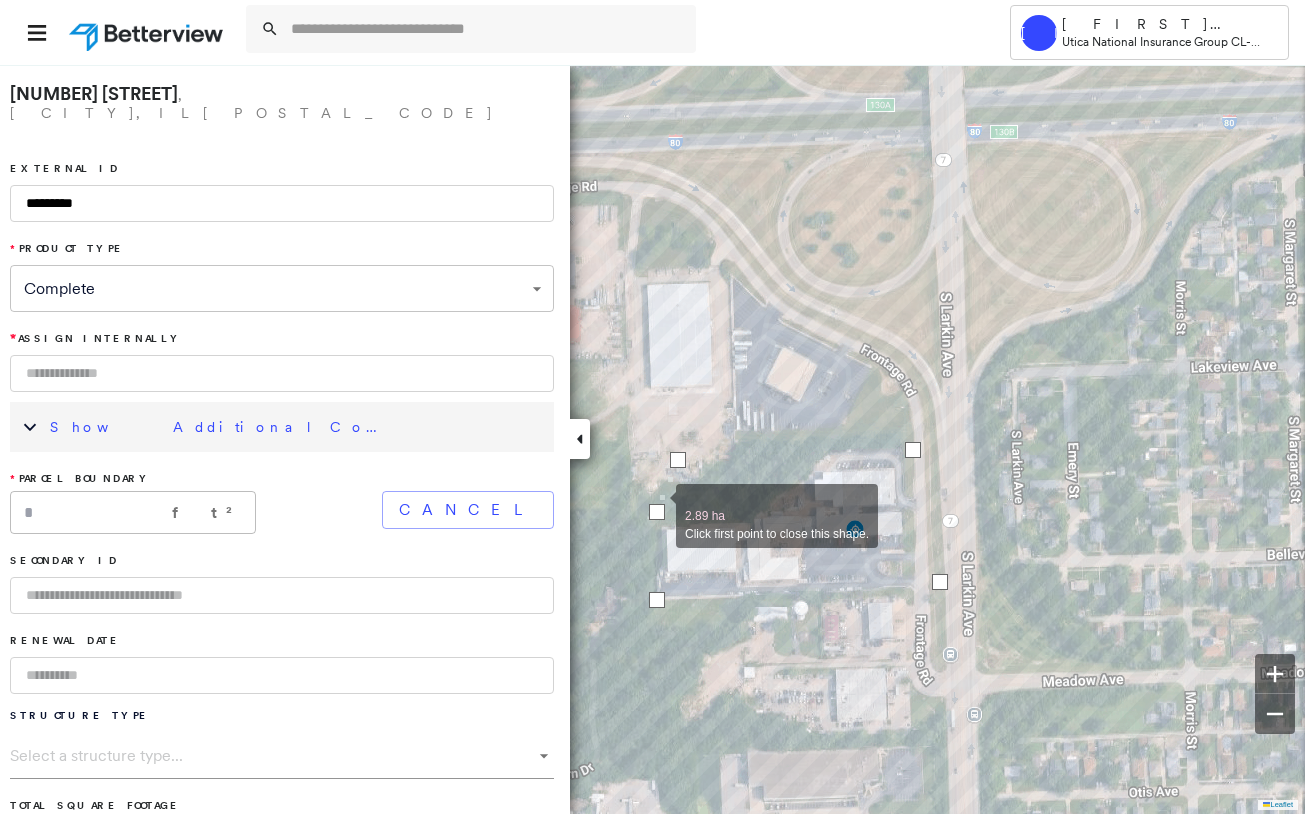 click at bounding box center (657, 512) 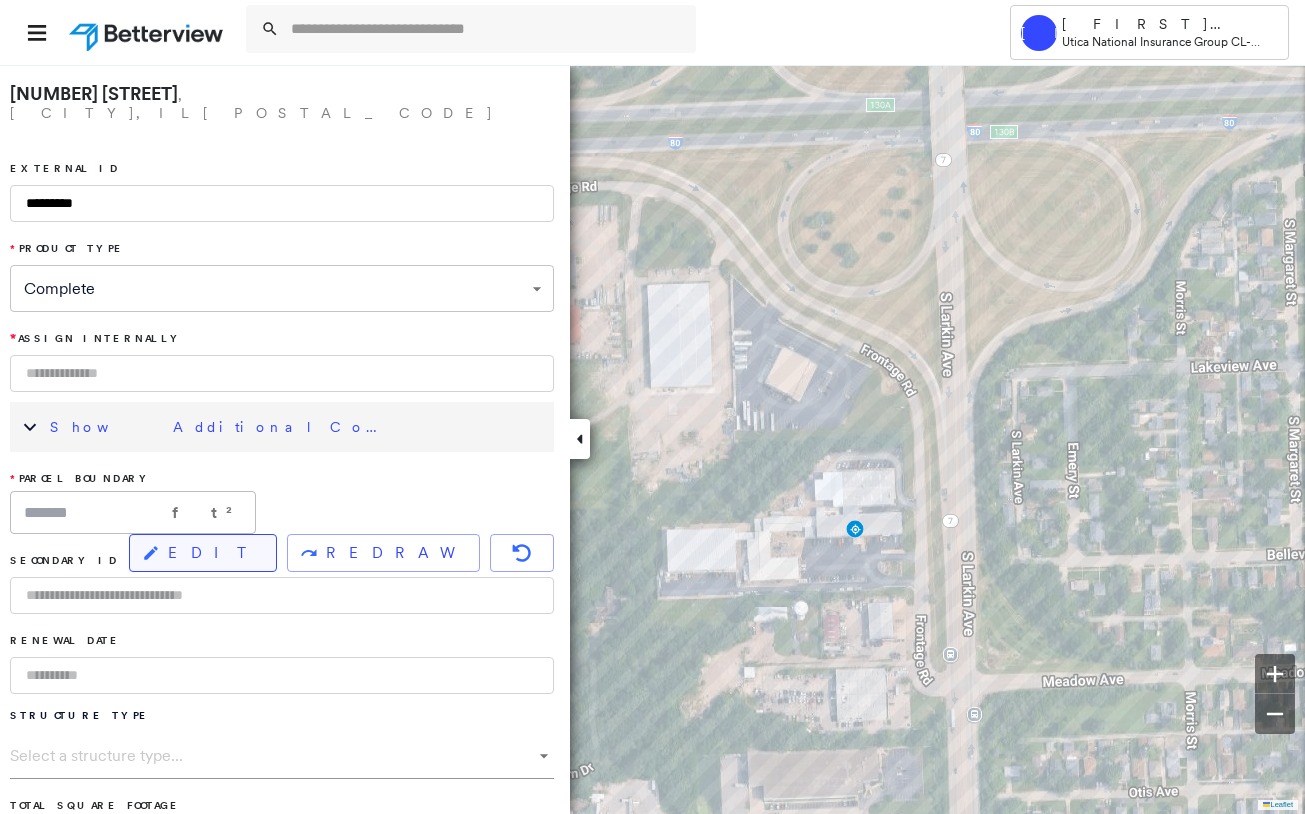 click on "EDIT" at bounding box center (214, 553) 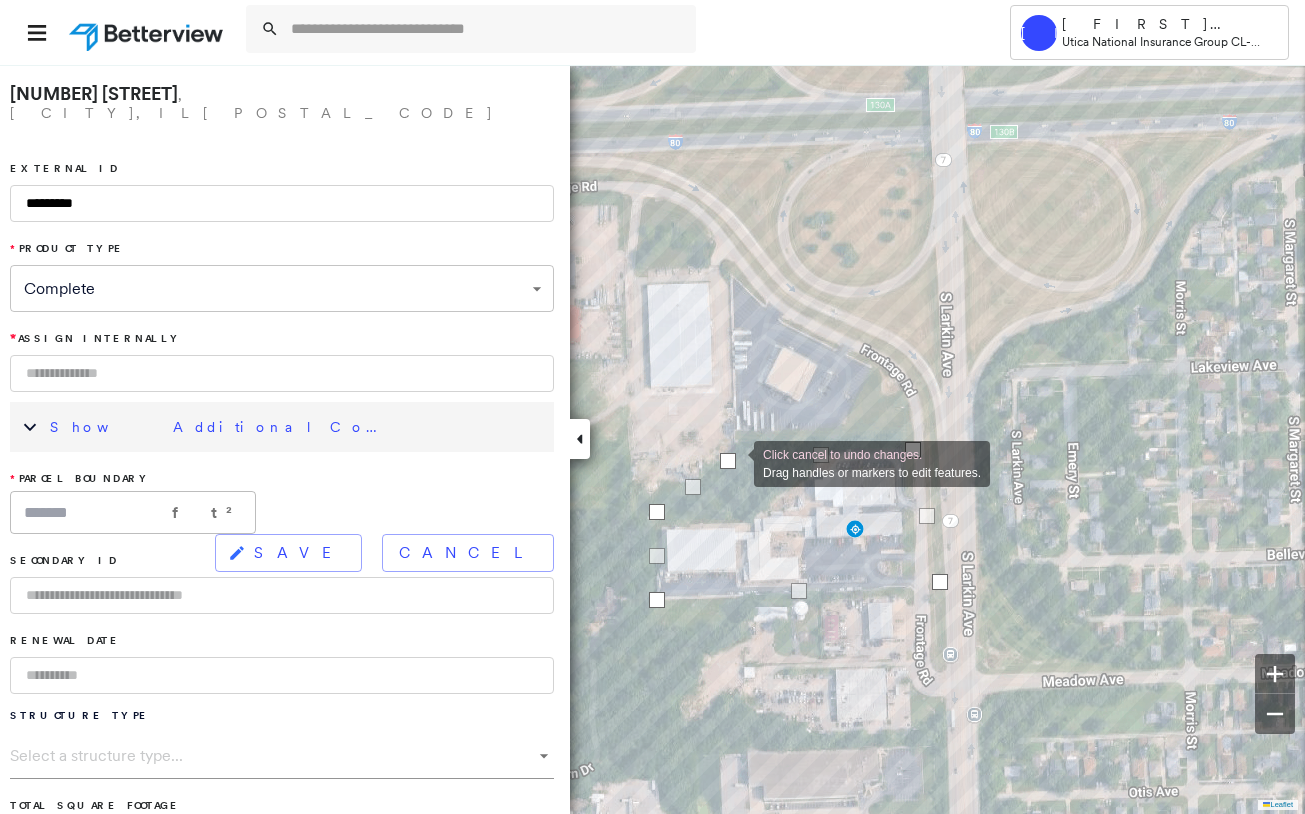drag, startPoint x: 684, startPoint y: 461, endPoint x: 735, endPoint y: 468, distance: 51.47815 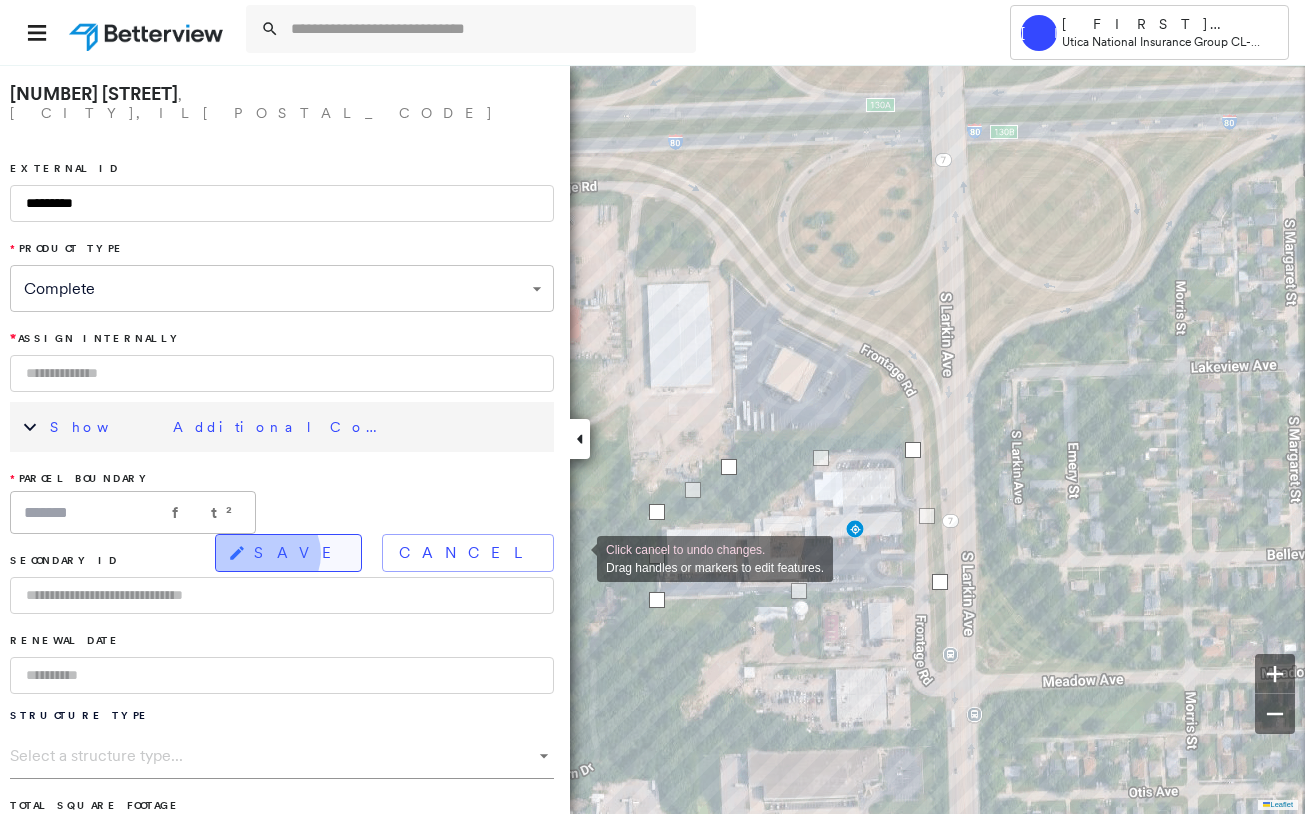 click on "SAVE" at bounding box center [299, 553] 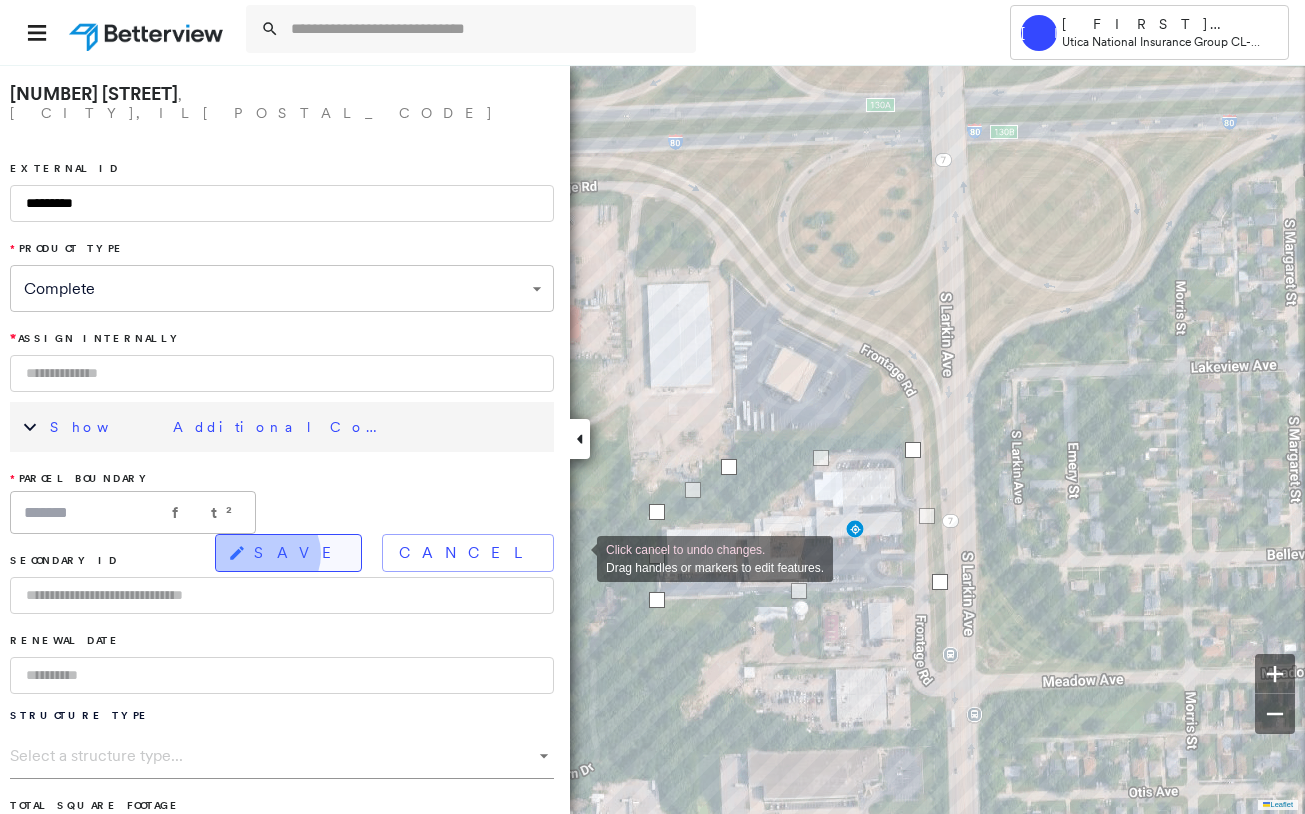 type on "*******" 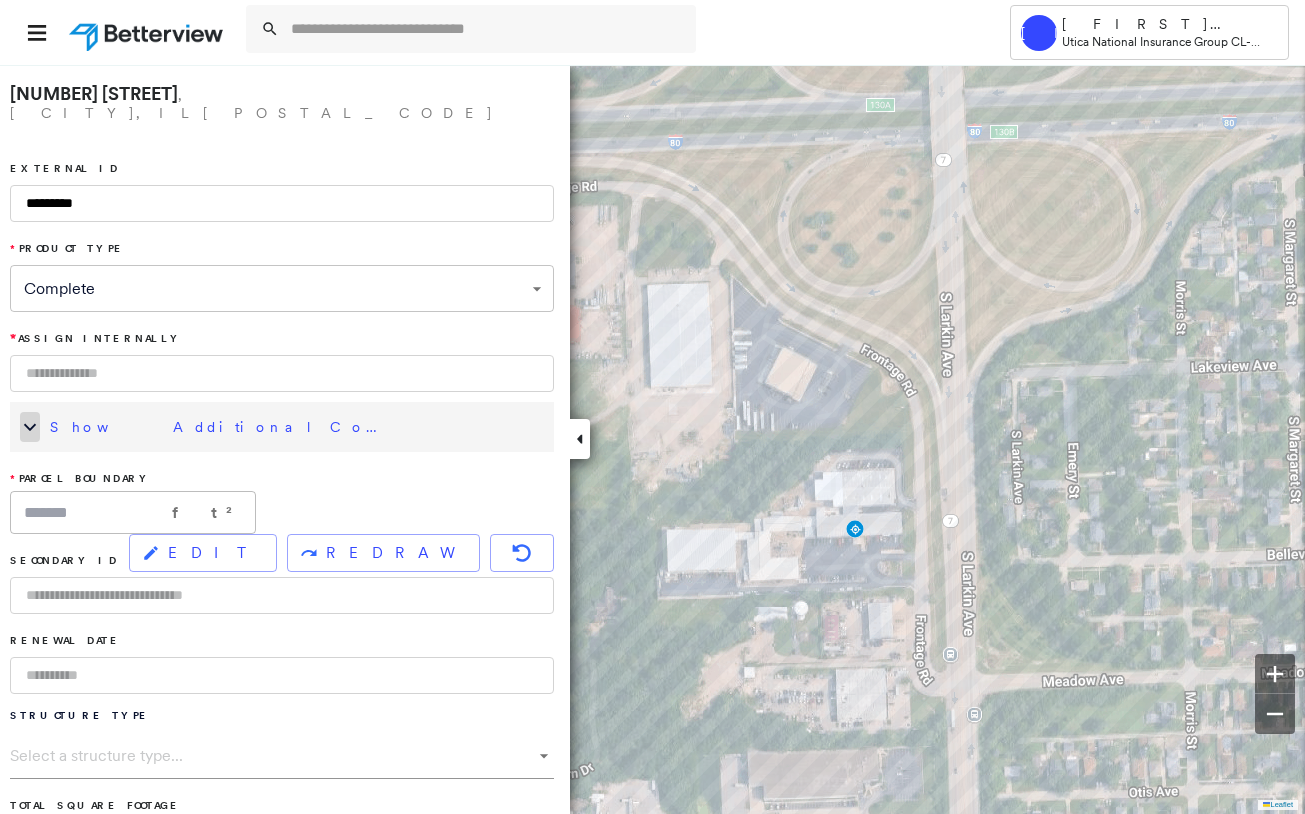 click 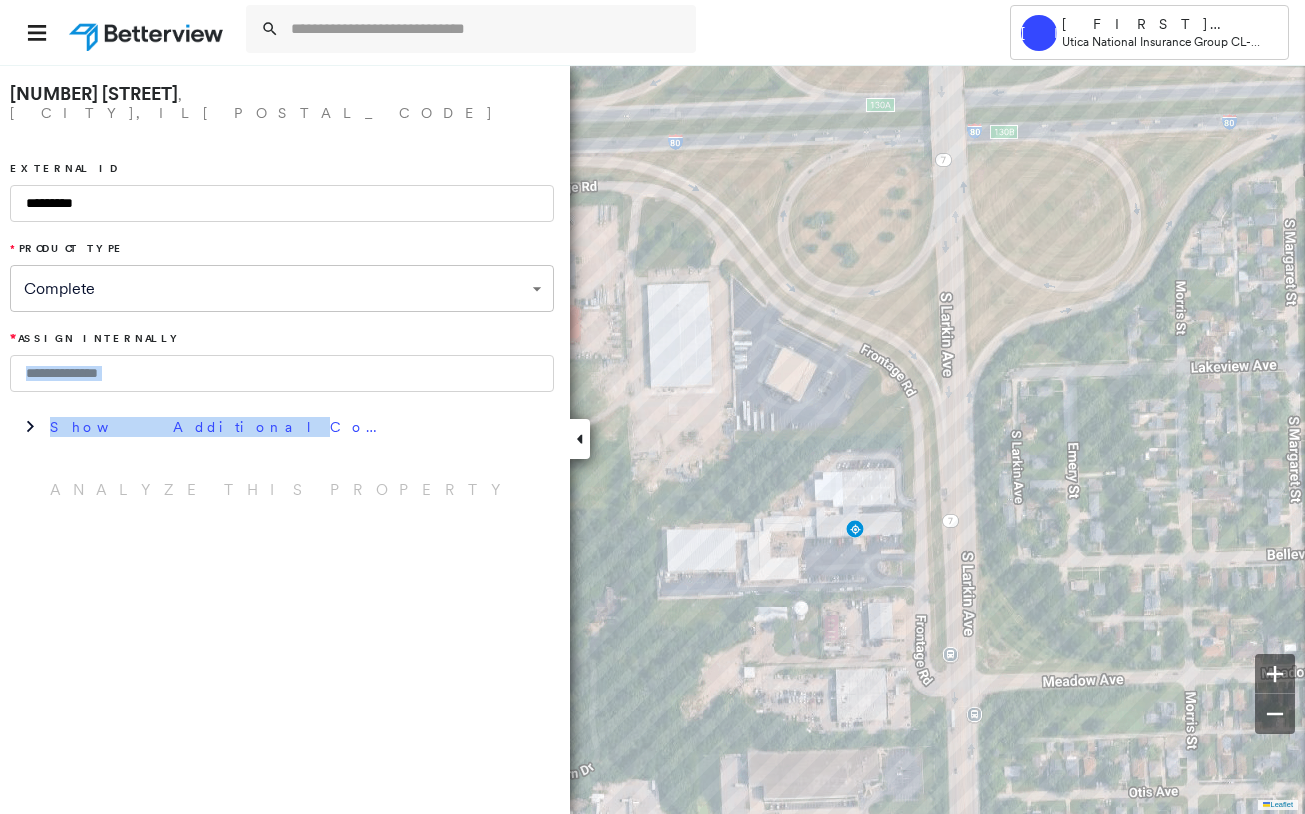 click on "**********" at bounding box center (282, 291) 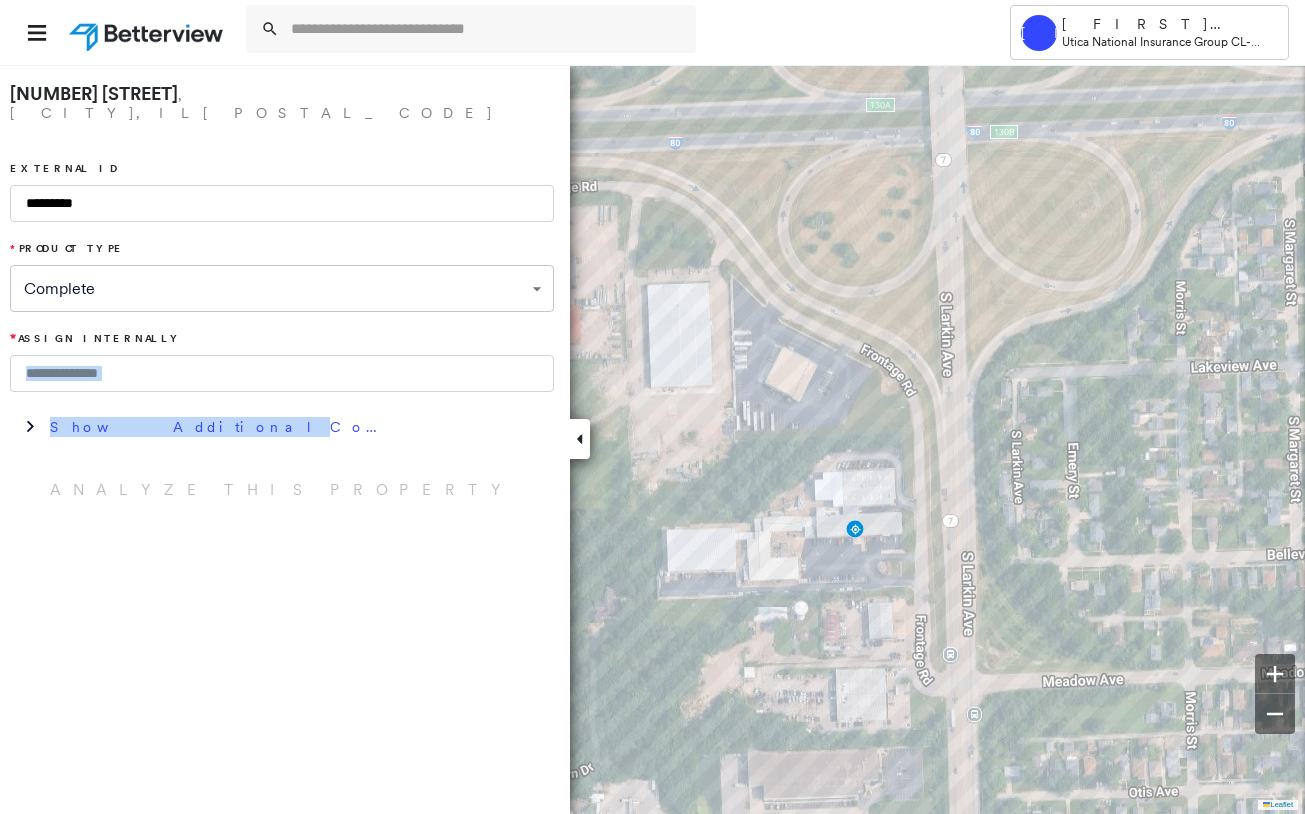 click at bounding box center (282, 373) 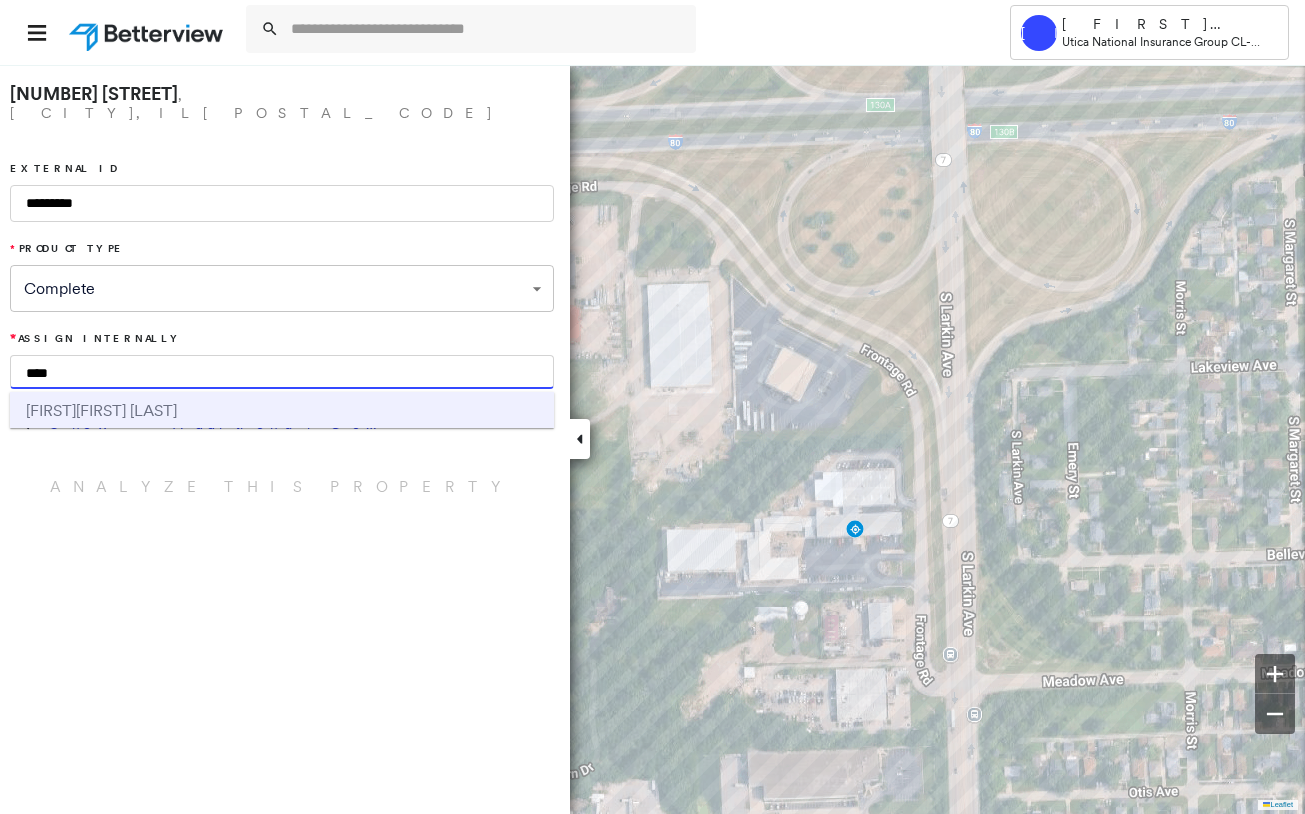 type on "****" 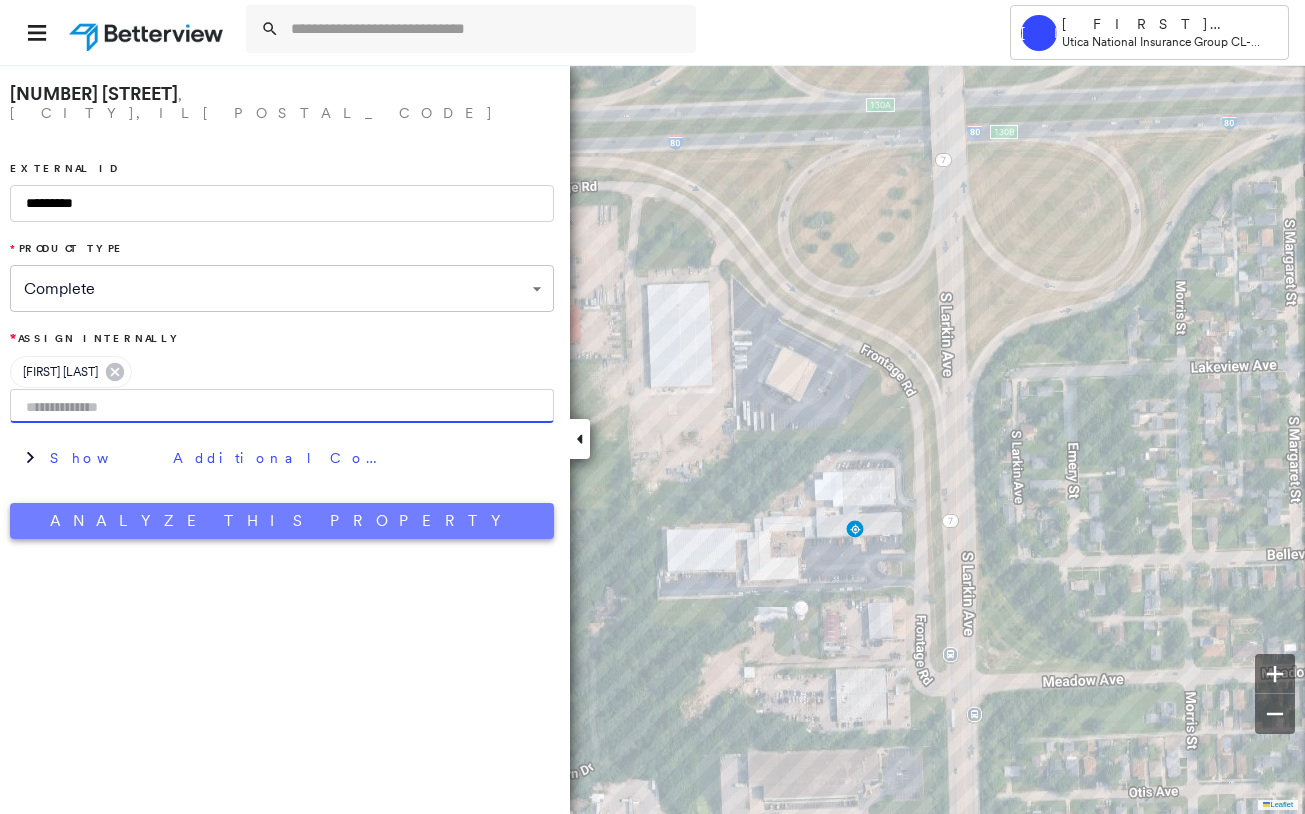 click on "Analyze This Property" at bounding box center [282, 521] 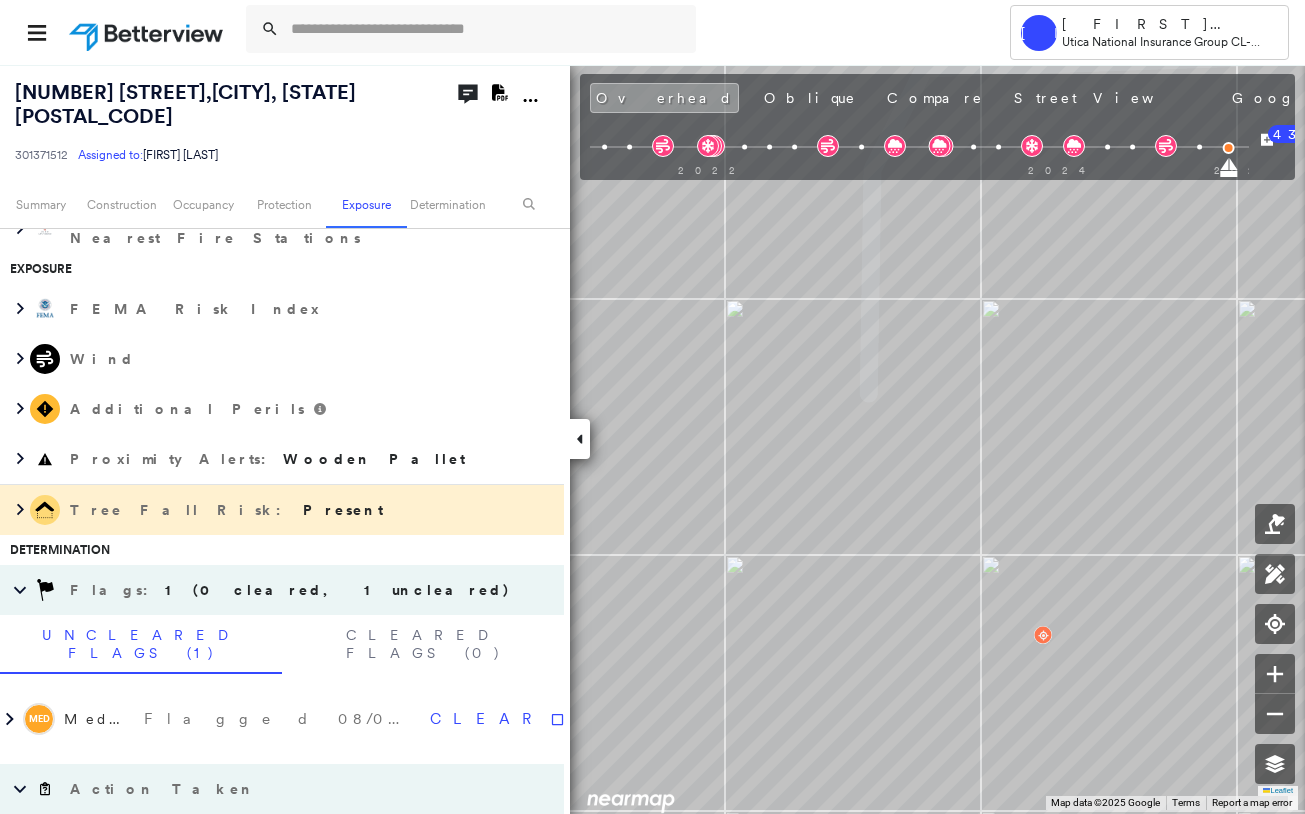 scroll, scrollTop: 921, scrollLeft: 0, axis: vertical 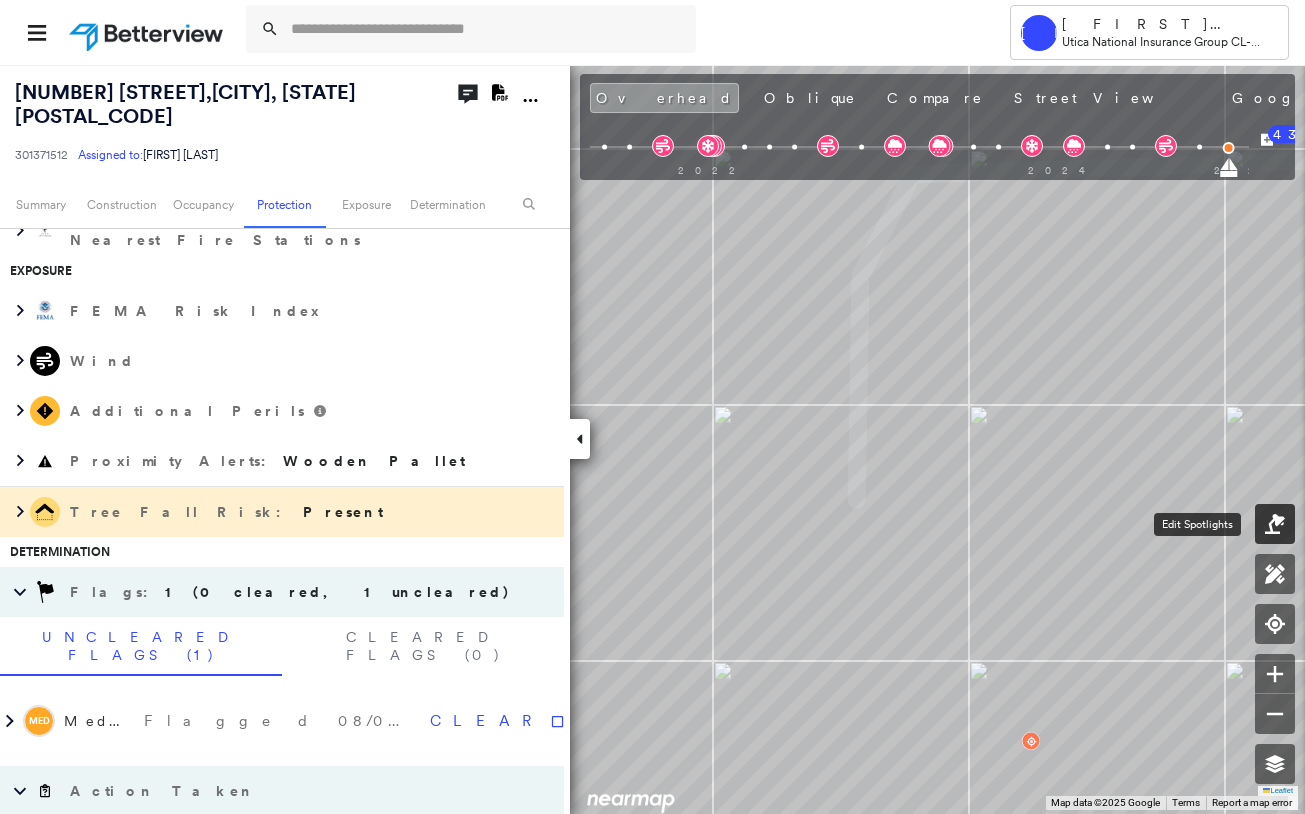 click 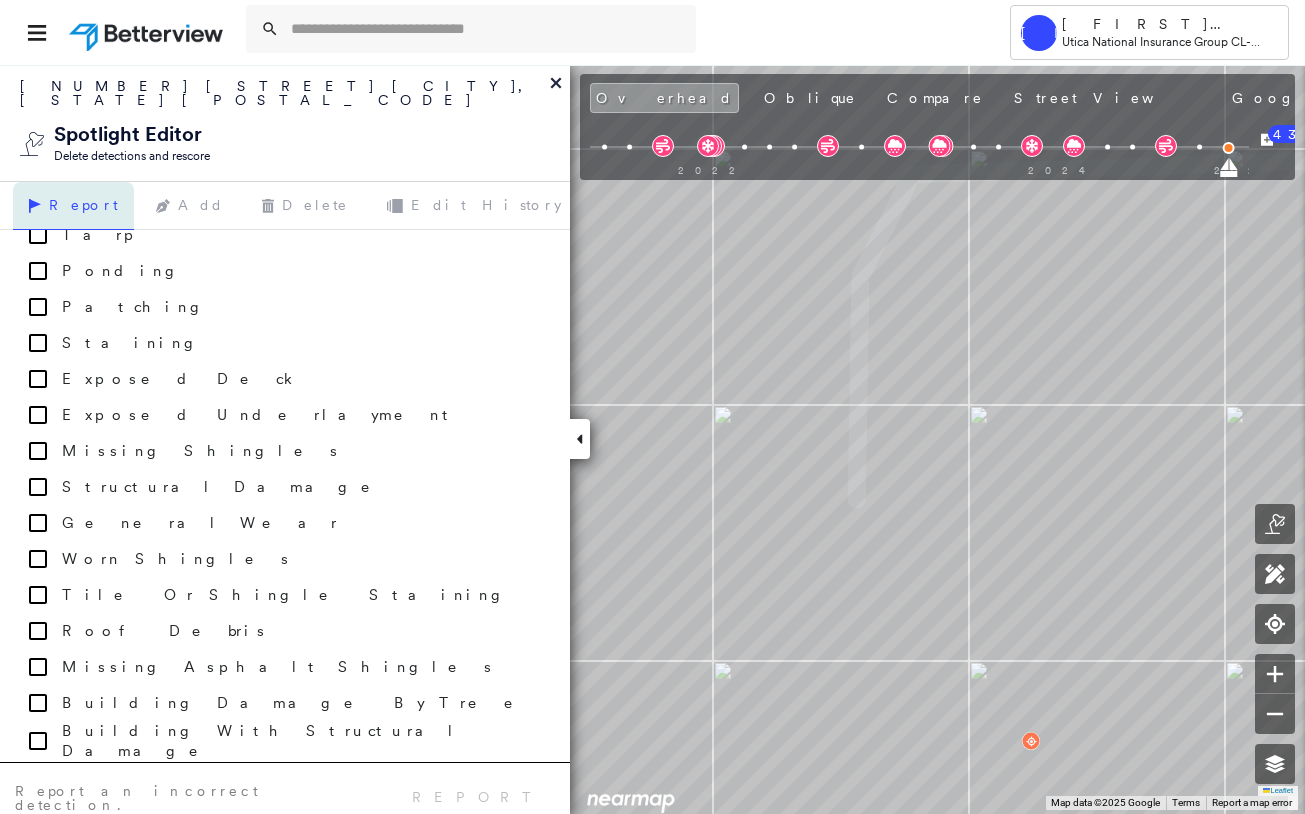 scroll, scrollTop: 2280, scrollLeft: 0, axis: vertical 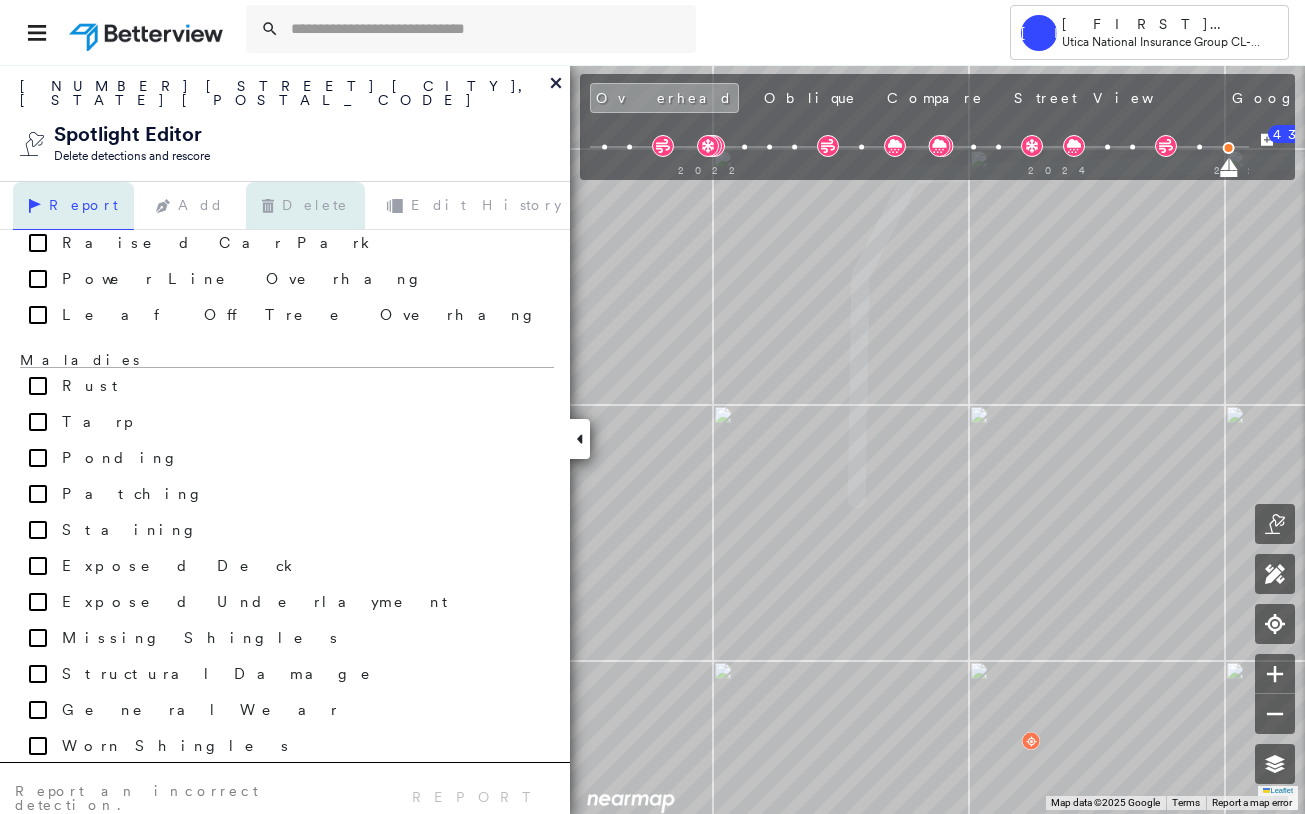 click on "Delete" at bounding box center (305, 206) 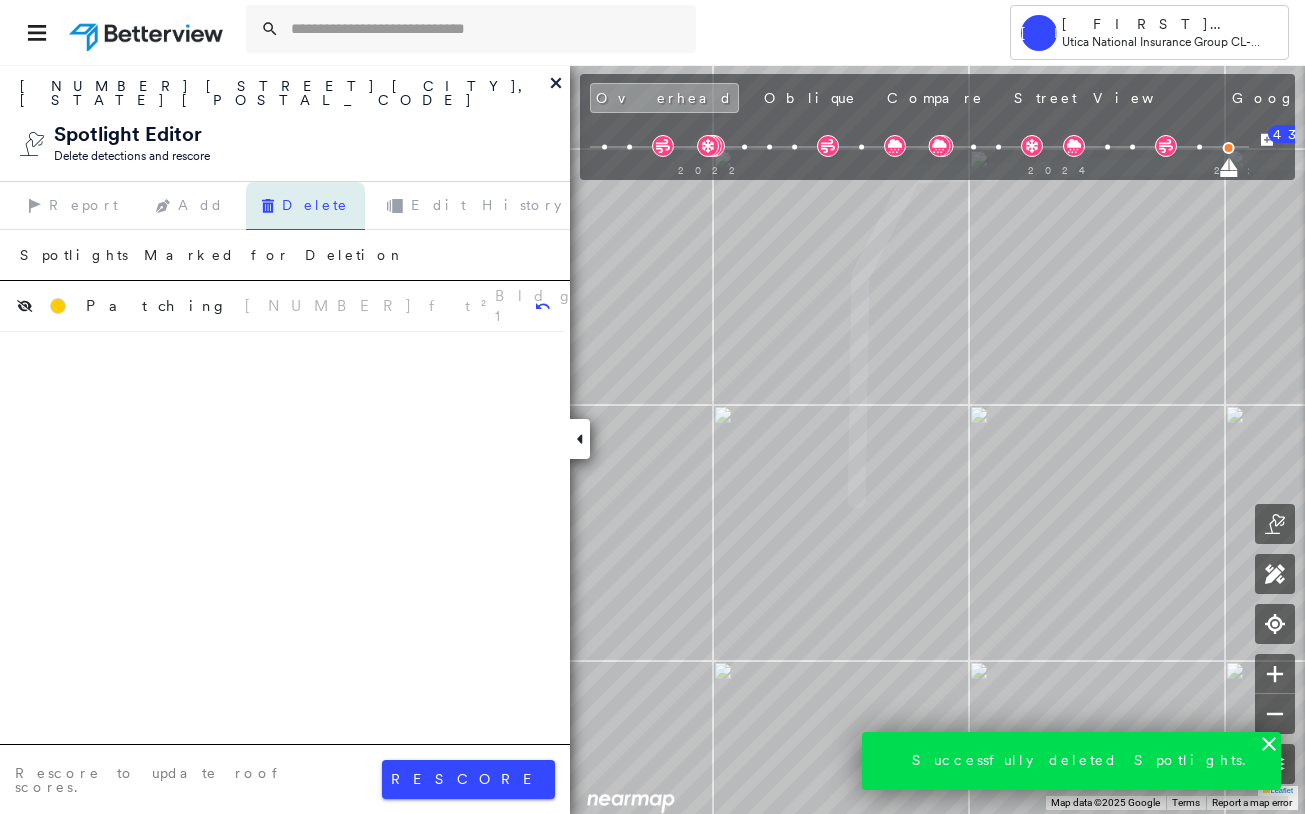 scroll, scrollTop: 971, scrollLeft: 0, axis: vertical 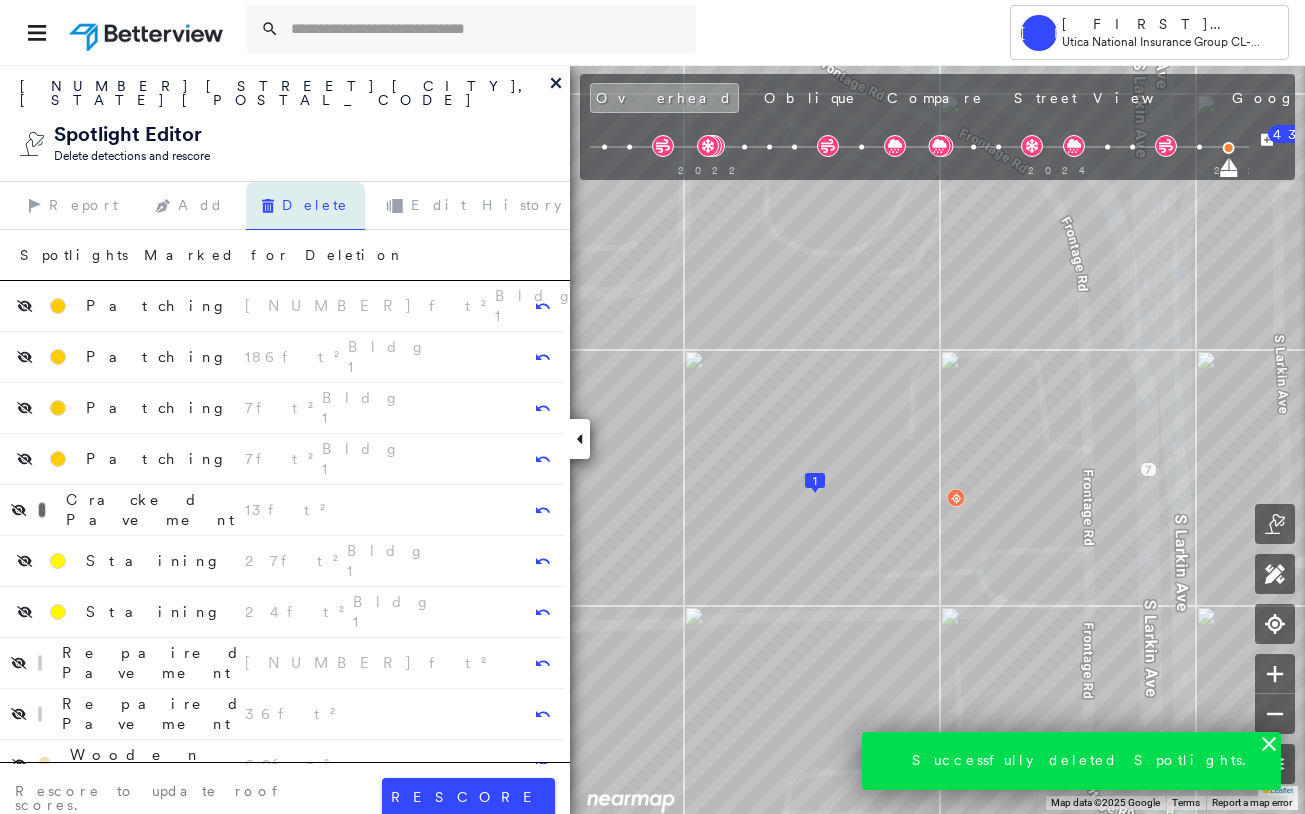 click on "rescore" at bounding box center [468, 797] 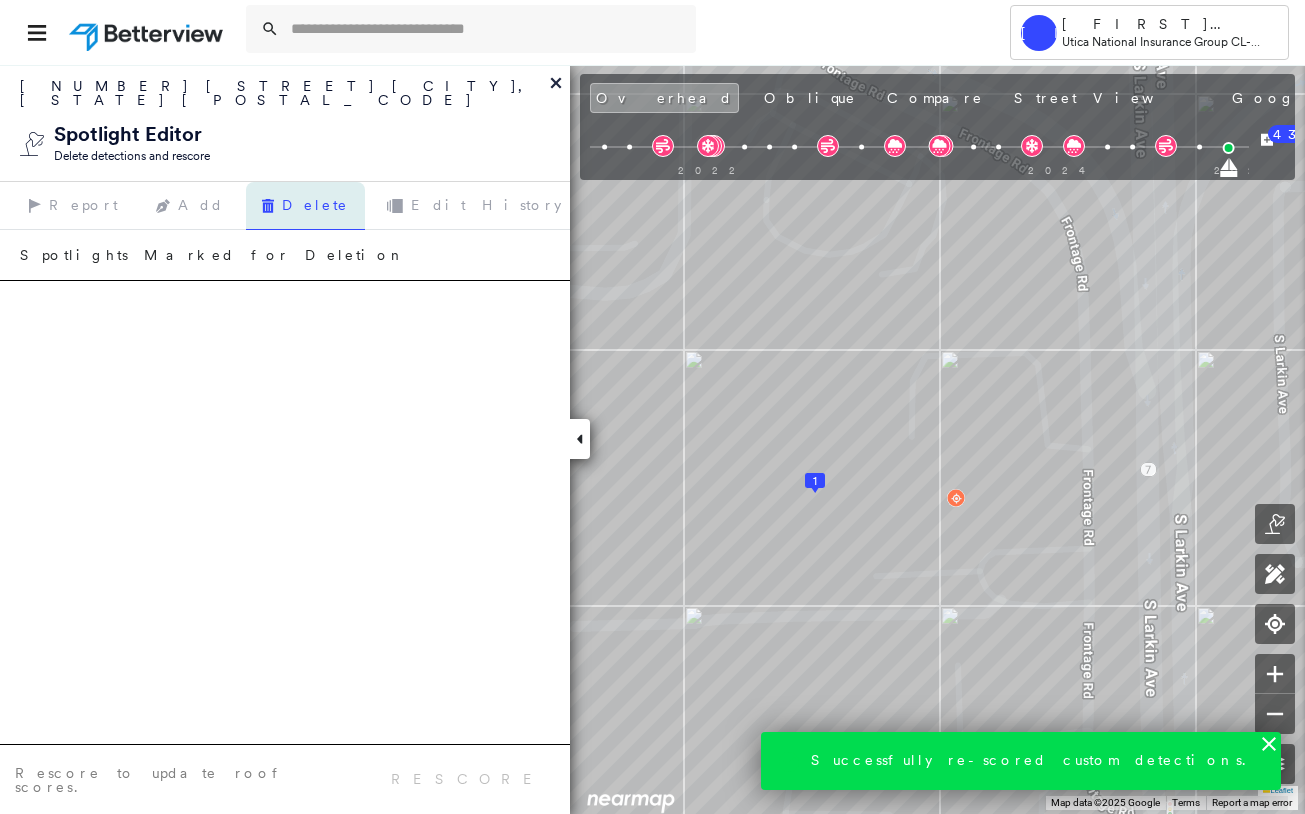 scroll, scrollTop: 921, scrollLeft: 0, axis: vertical 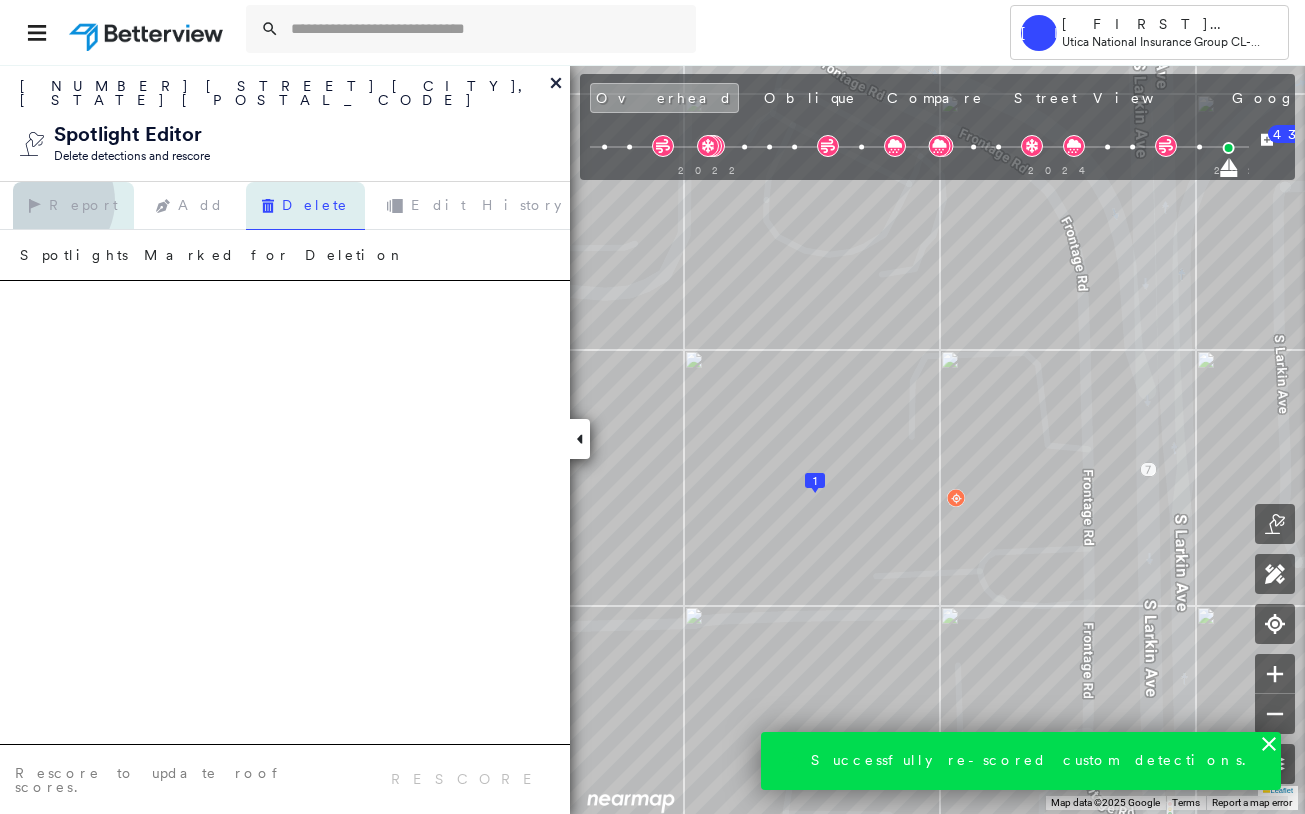 click on "Report" at bounding box center (73, 206) 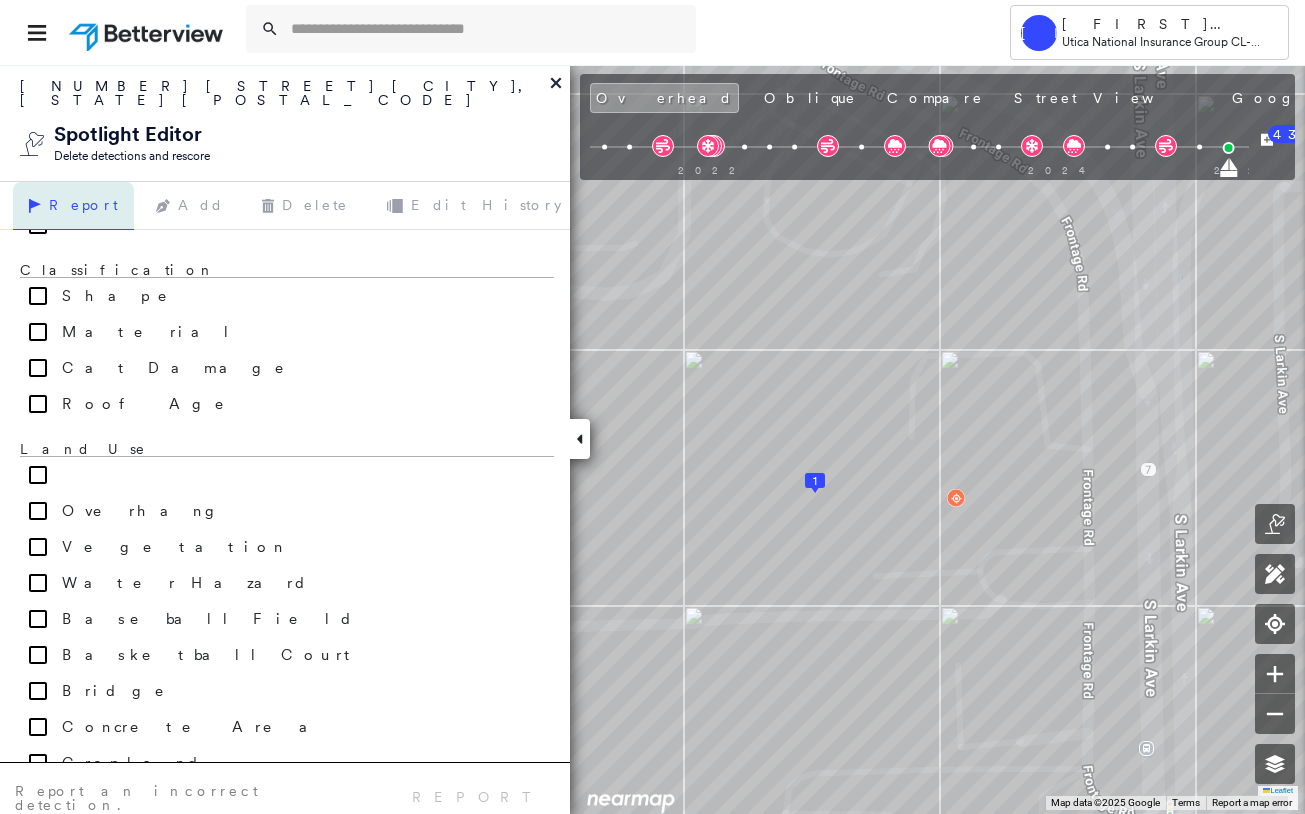 scroll, scrollTop: 0, scrollLeft: 0, axis: both 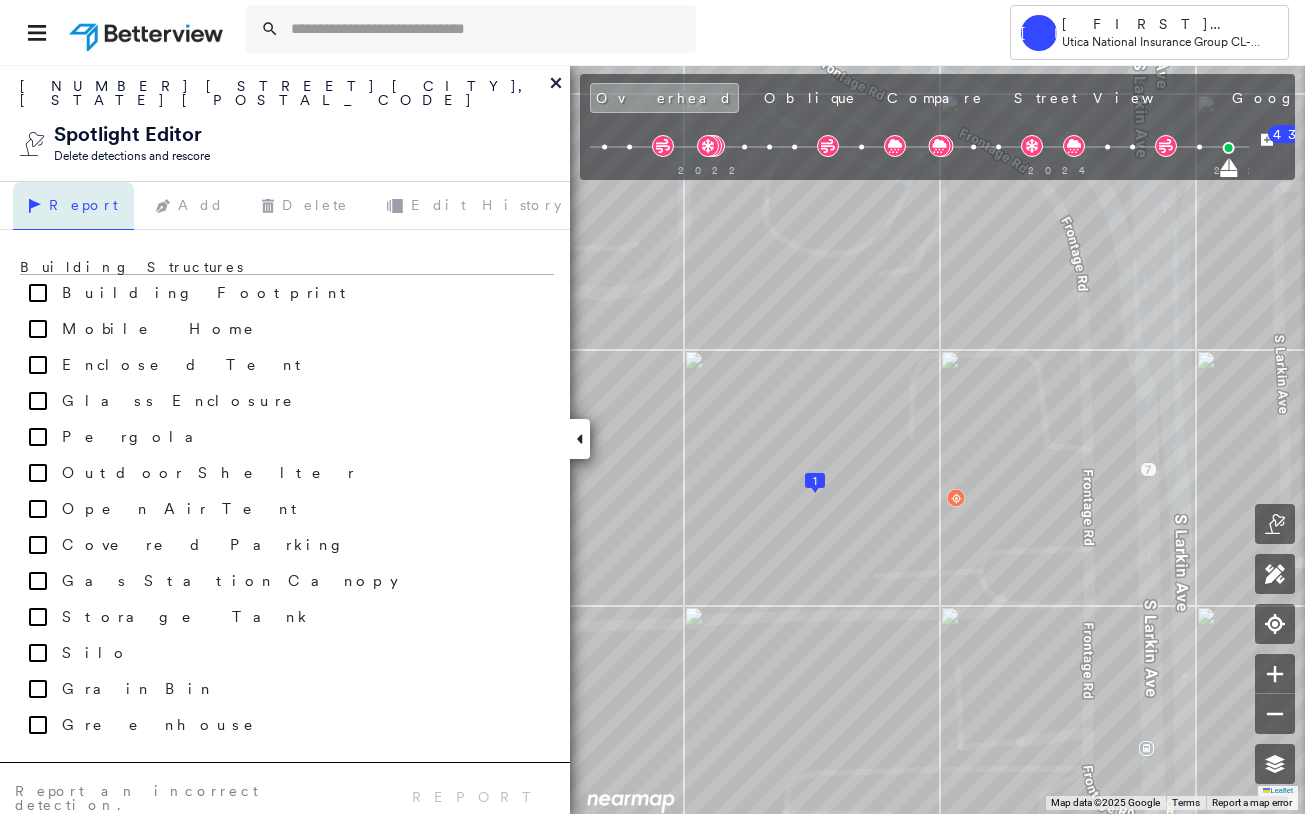 click 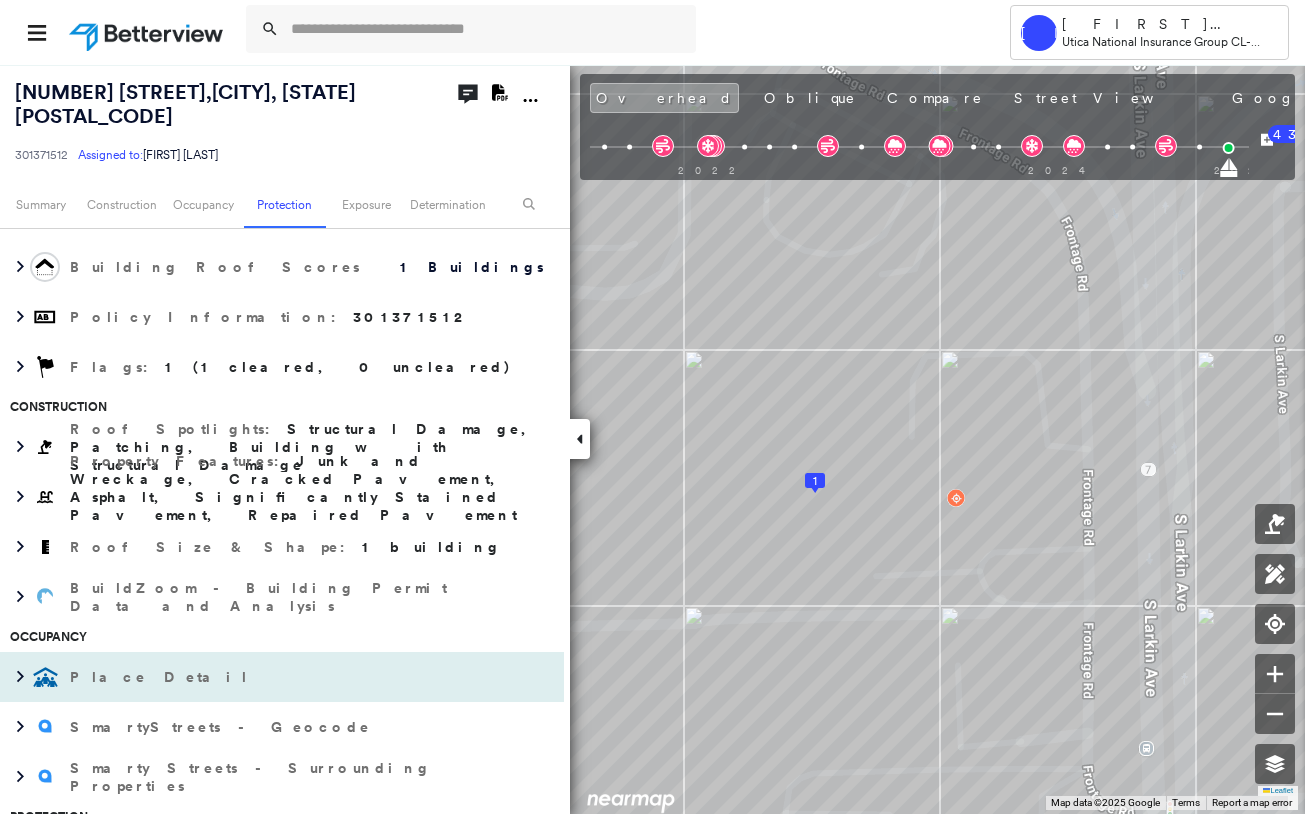 scroll, scrollTop: 0, scrollLeft: 0, axis: both 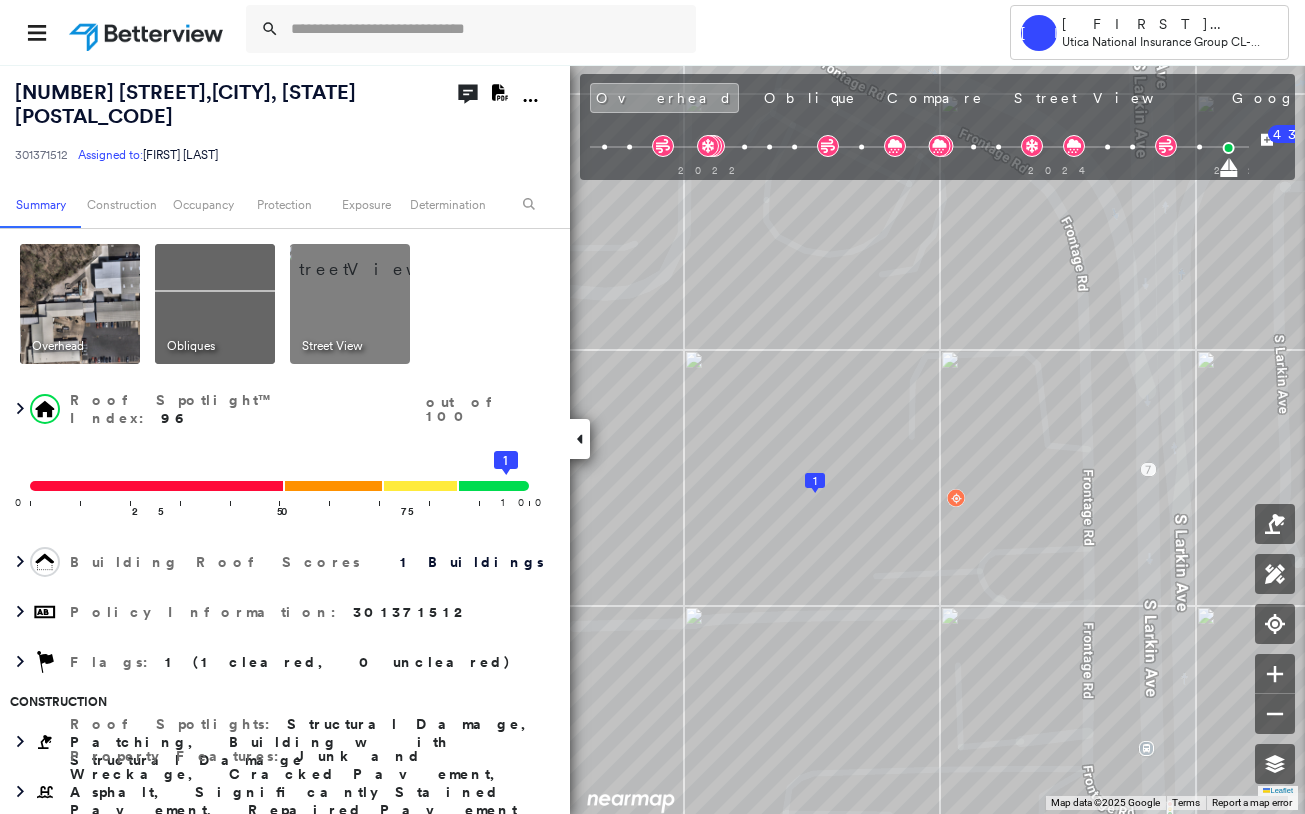 click 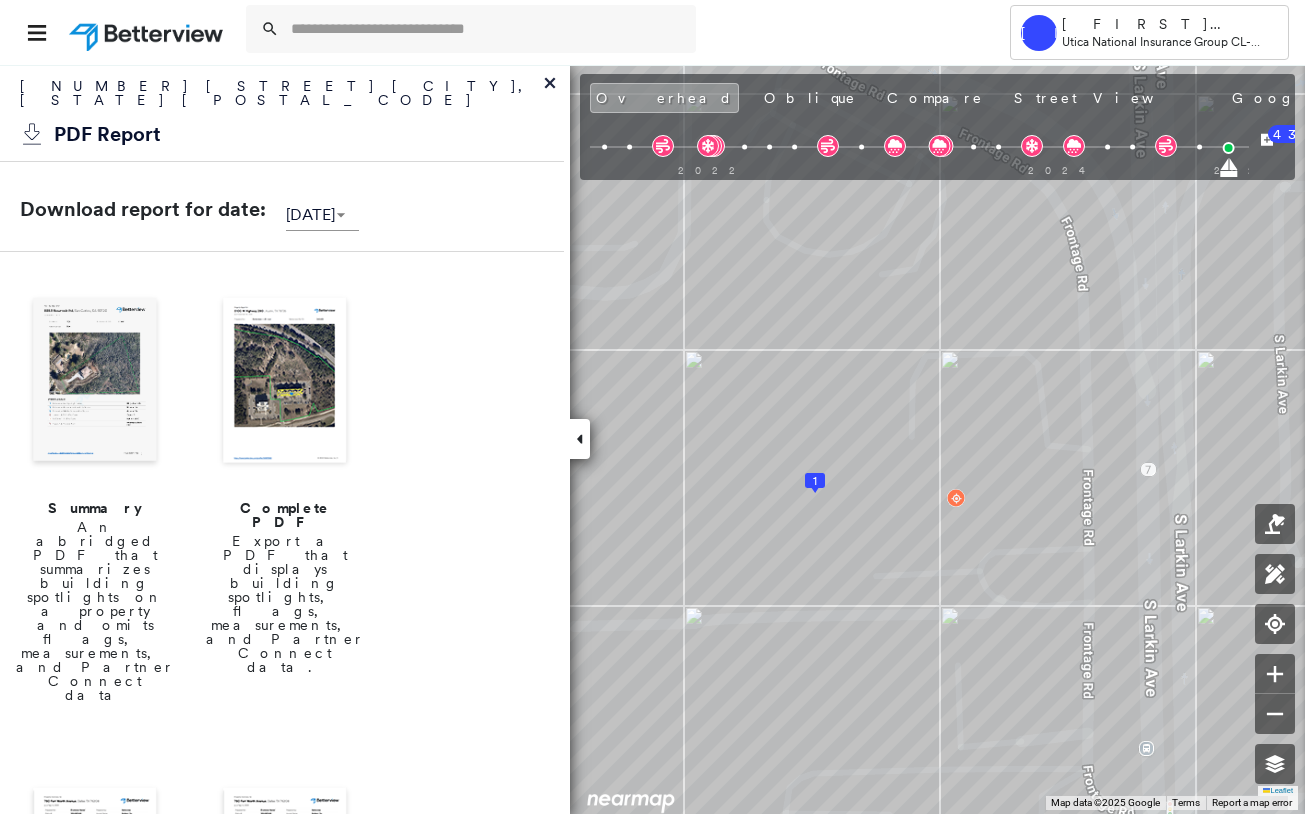 drag, startPoint x: 316, startPoint y: 389, endPoint x: 558, endPoint y: 389, distance: 242 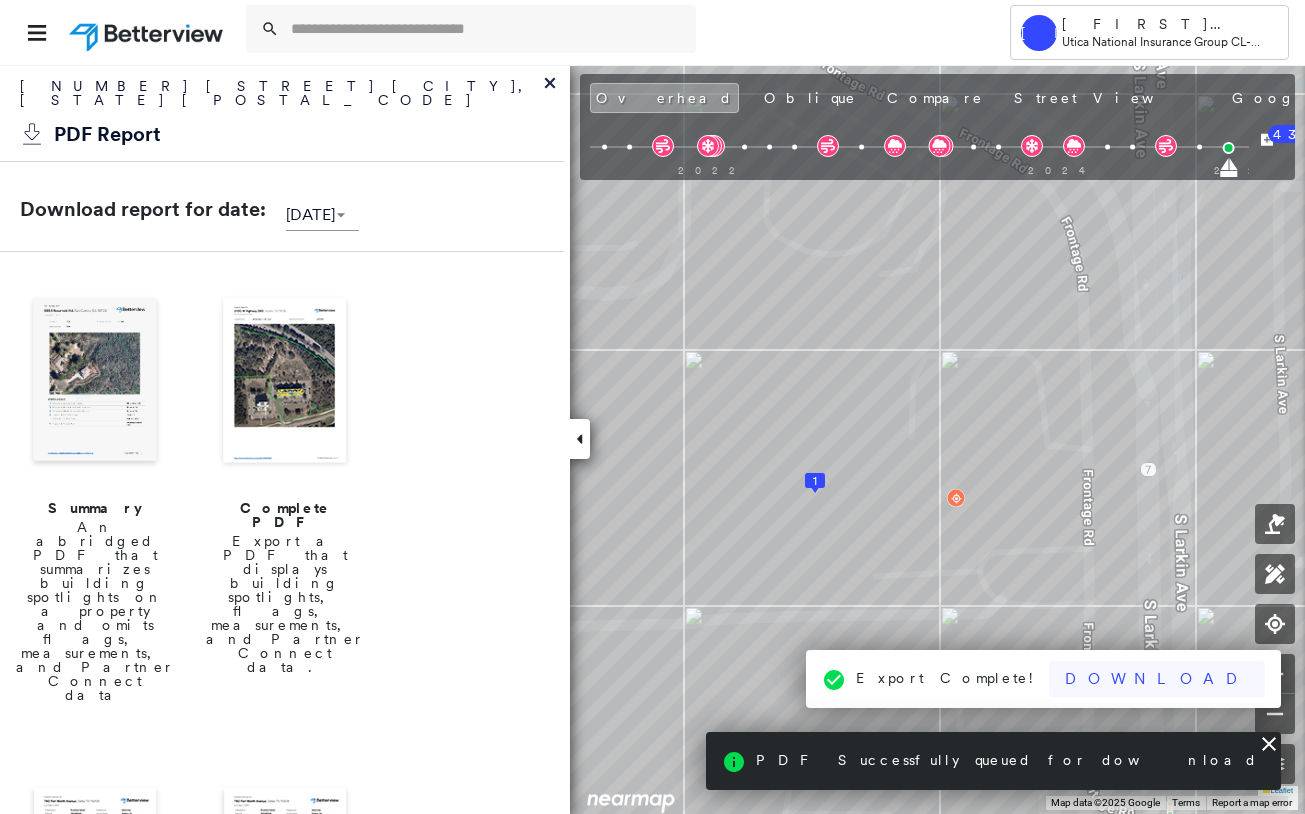 click on "Download" at bounding box center [1157, 679] 